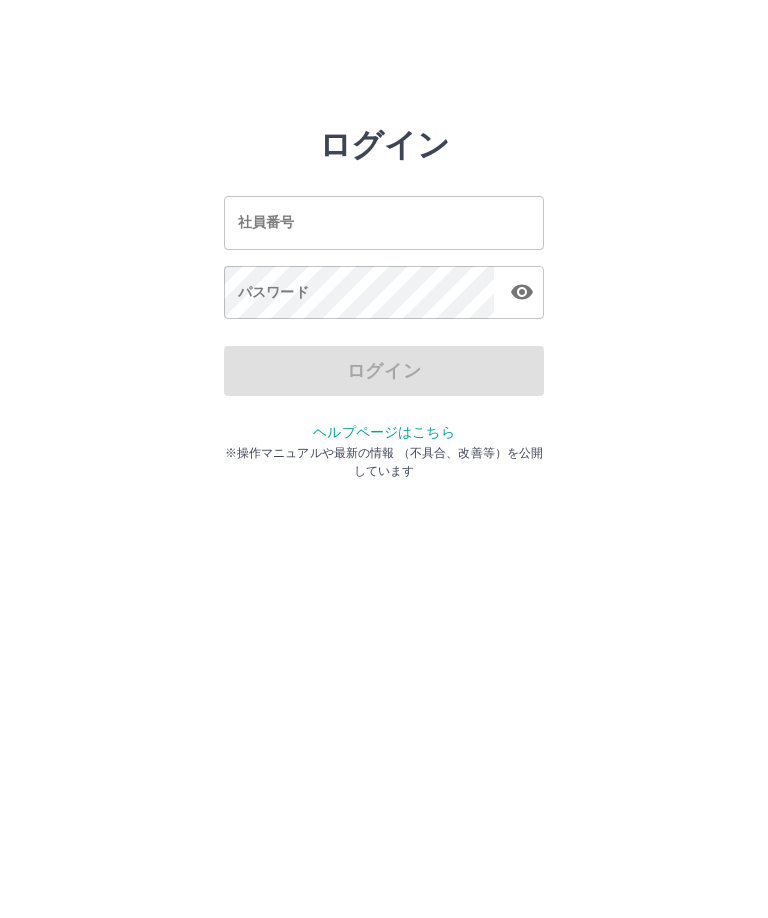 scroll, scrollTop: 0, scrollLeft: 0, axis: both 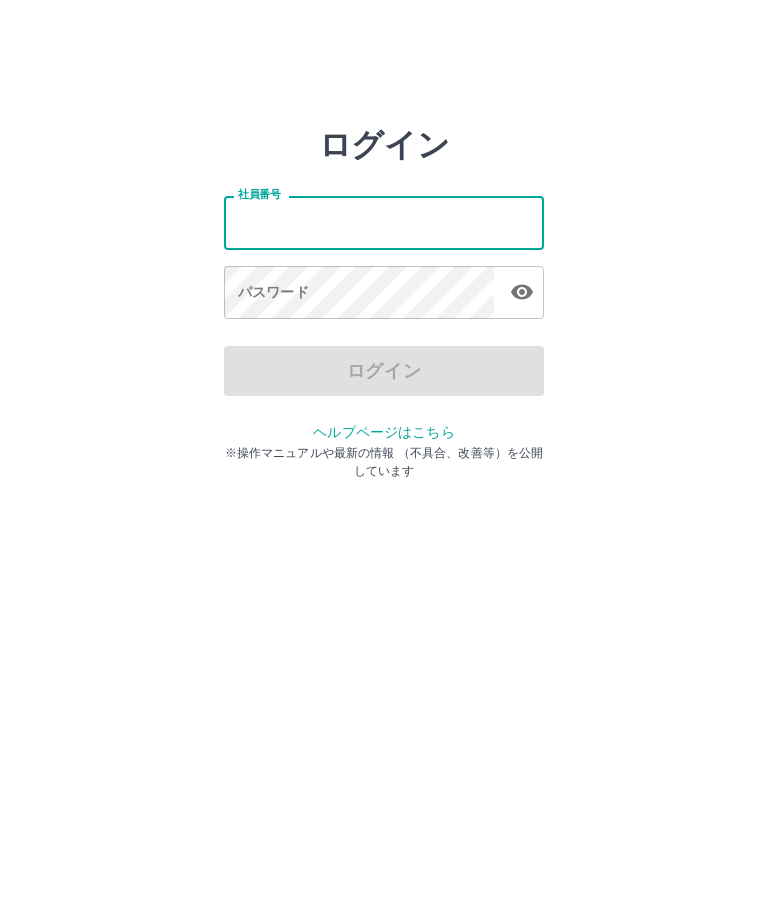 type on "*******" 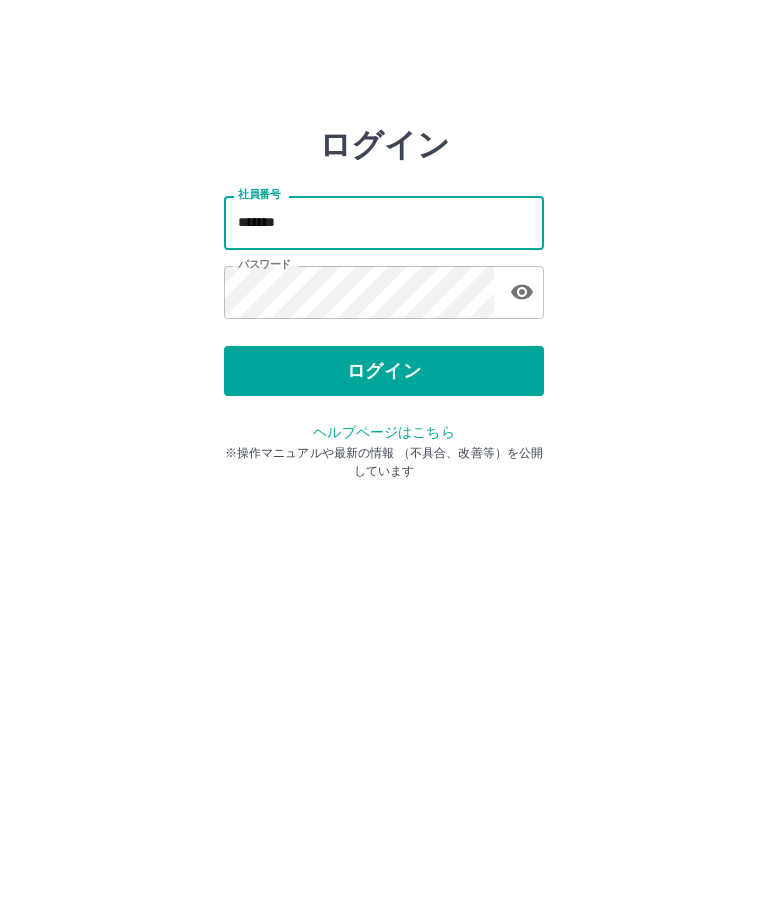 click on "ログイン" at bounding box center [384, 371] 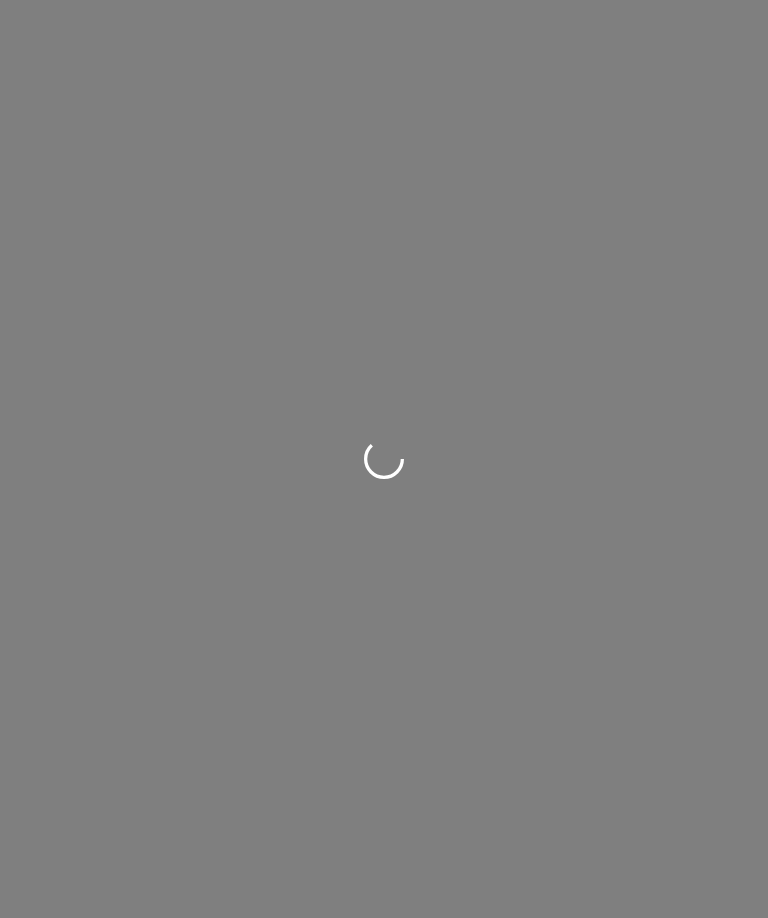 scroll, scrollTop: 0, scrollLeft: 0, axis: both 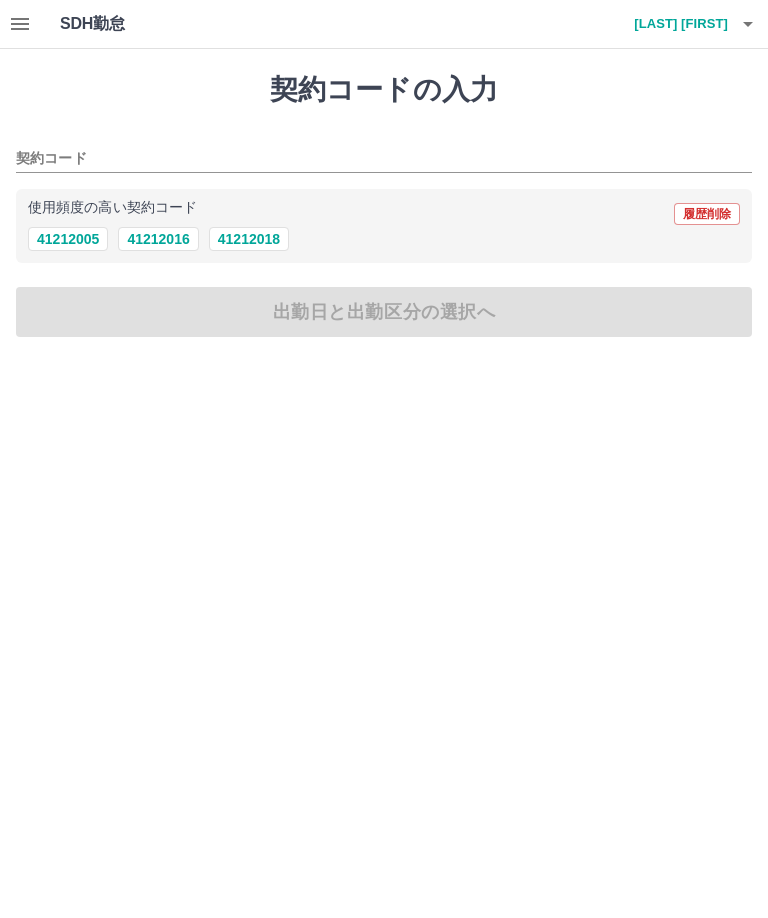 click on "契約コード" at bounding box center (369, 159) 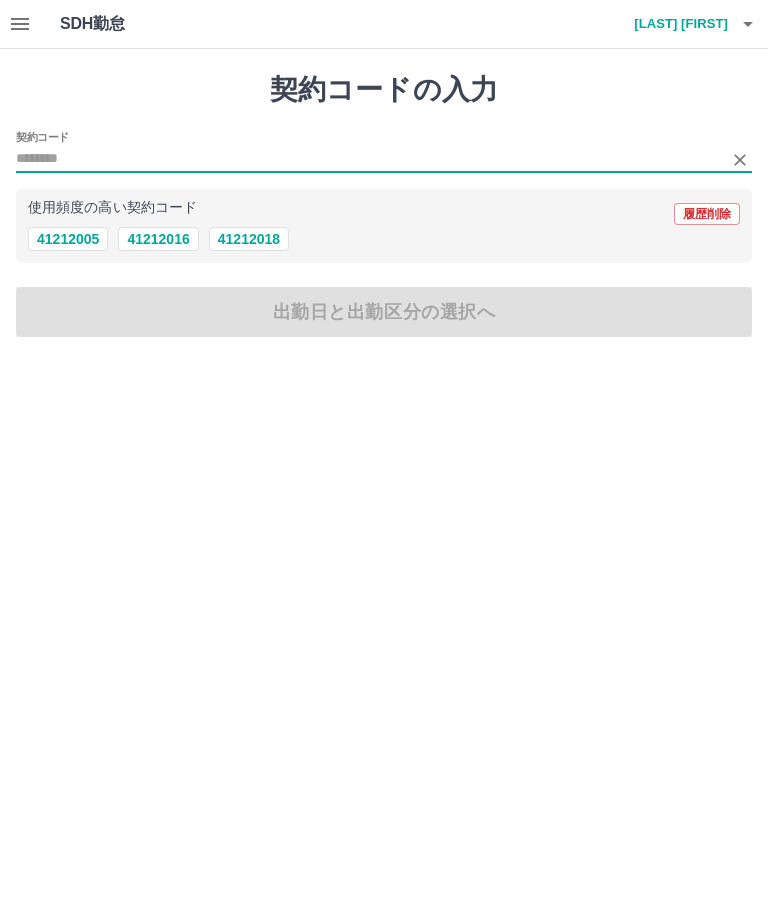 click on "41212016" at bounding box center (158, 239) 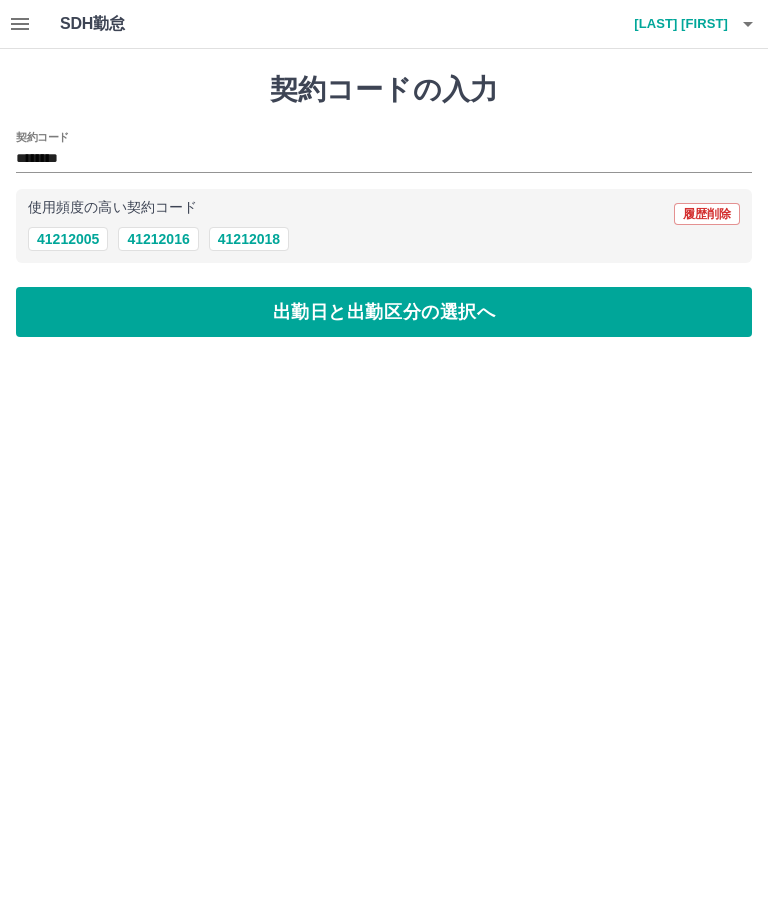 click on "出勤日と出勤区分の選択へ" at bounding box center (384, 312) 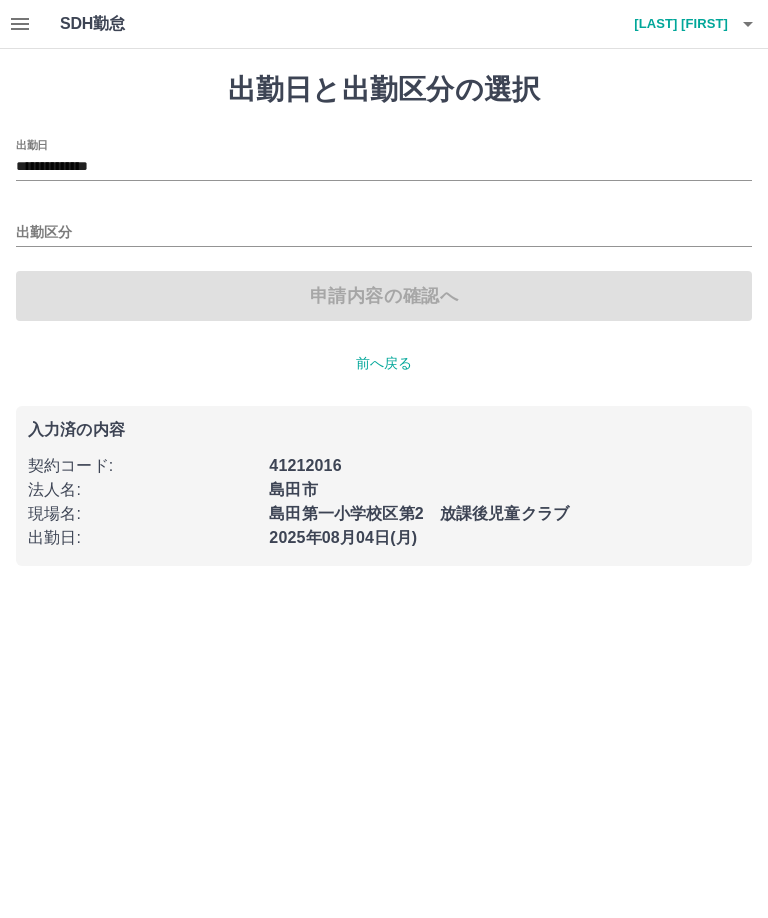 click on "出勤区分" at bounding box center [384, 233] 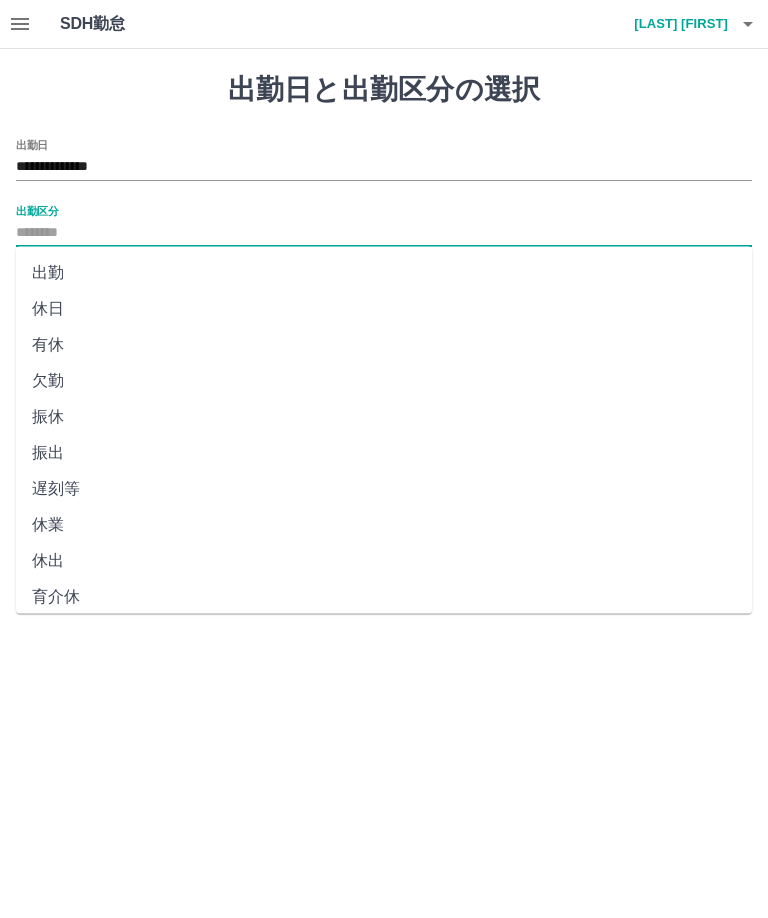 click on "出勤" at bounding box center [384, 273] 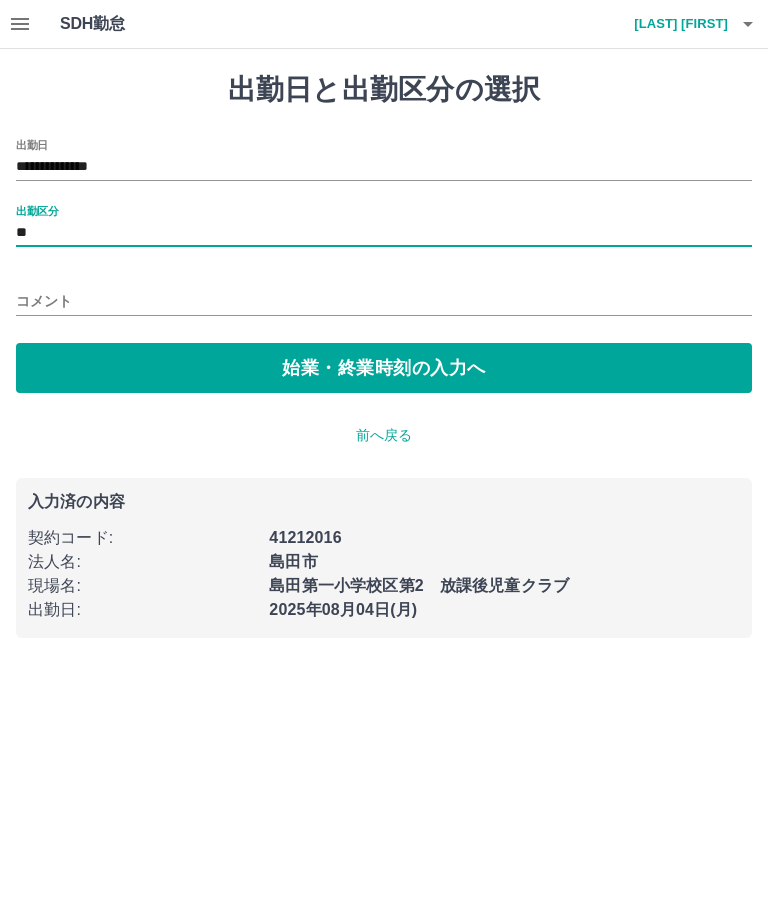 click on "始業・終業時刻の入力へ" at bounding box center [384, 368] 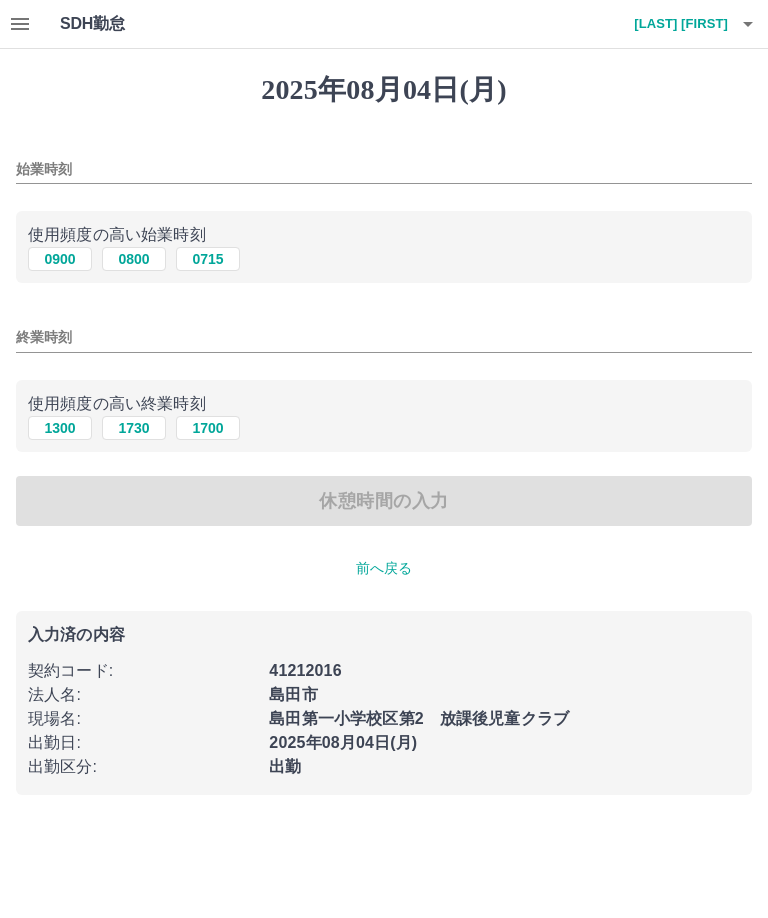 click on "始業時刻" at bounding box center [384, 169] 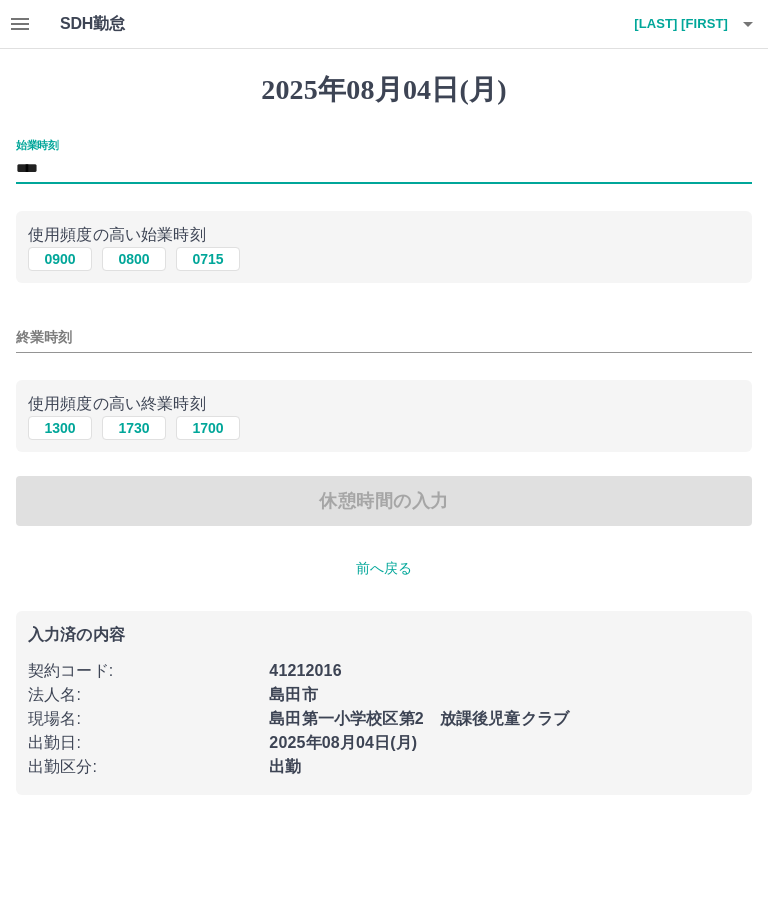 type on "****" 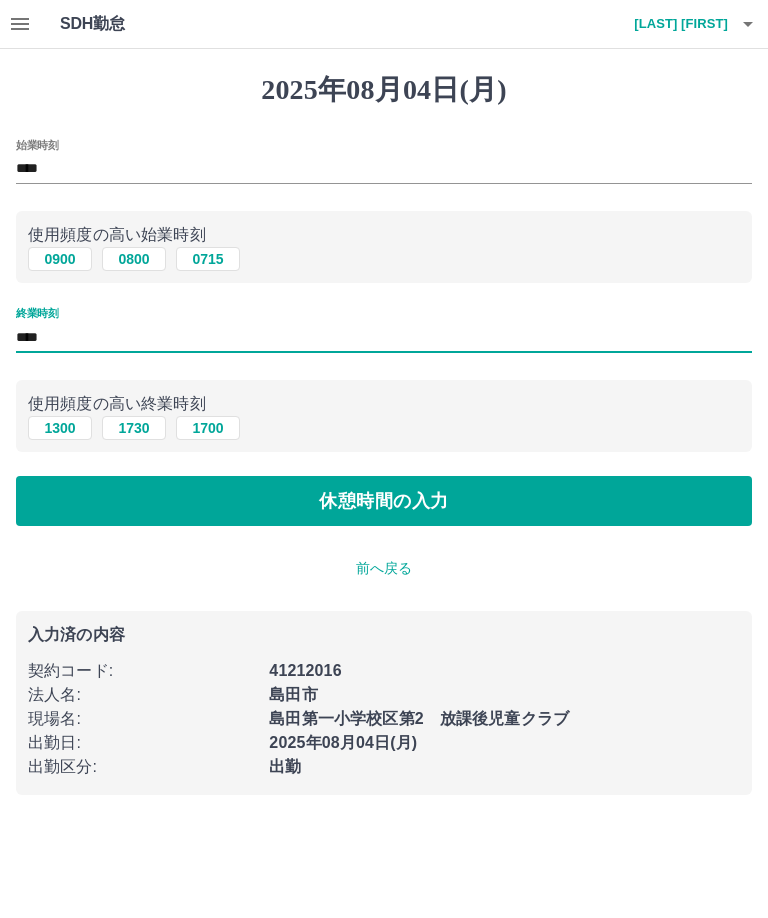 type on "****" 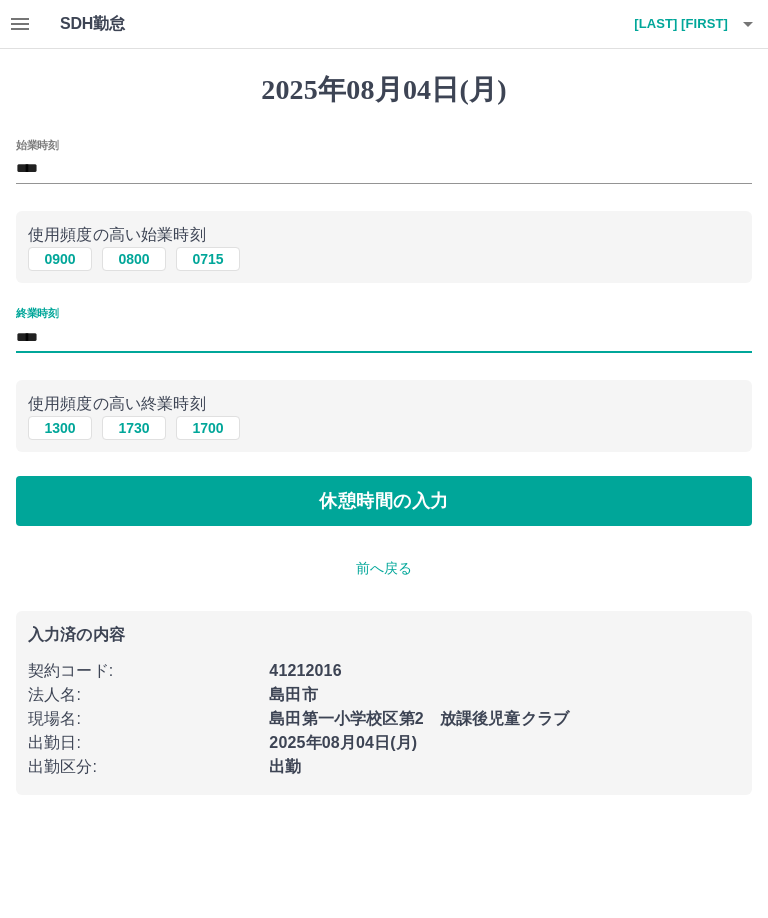 click on "休憩時間の入力" at bounding box center [384, 501] 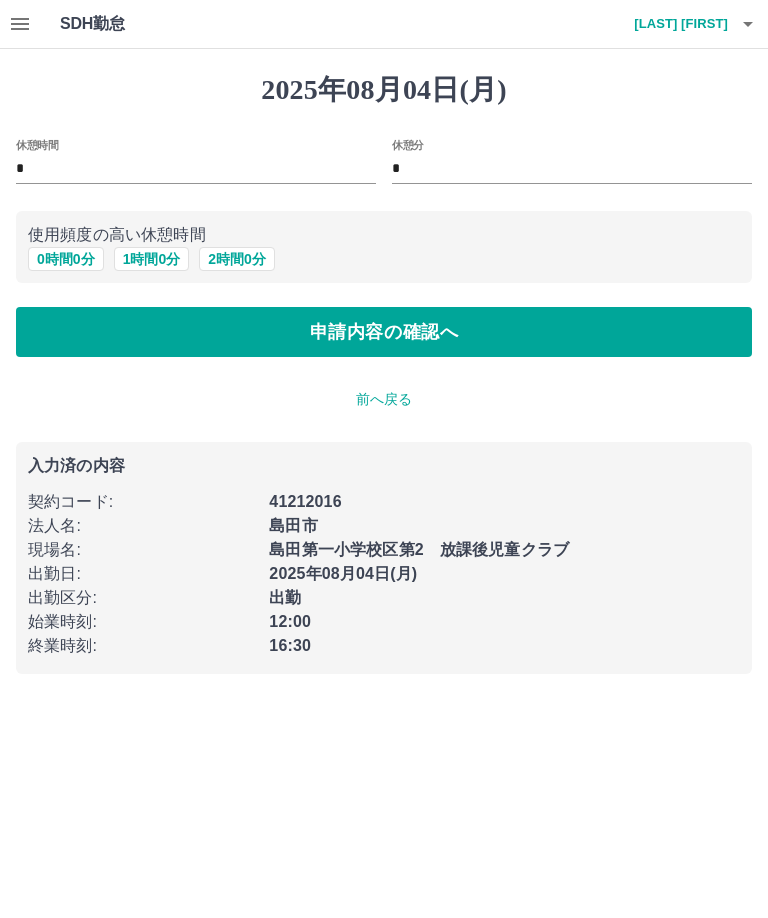 click on "申請内容の確認へ" at bounding box center (384, 332) 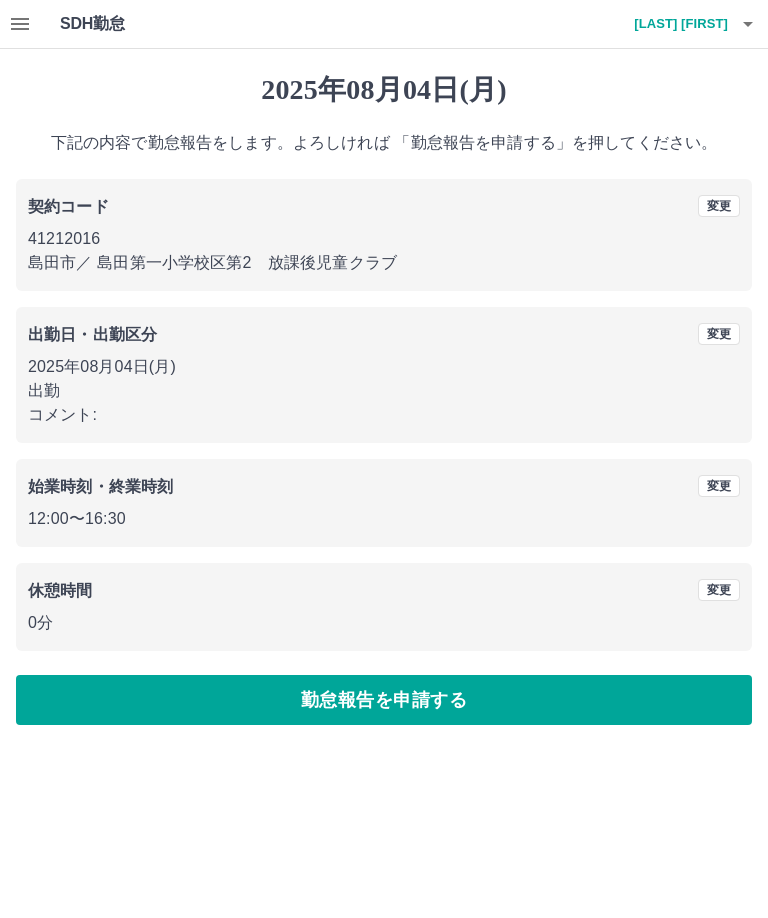 click on "勤怠報告を申請する" at bounding box center [384, 700] 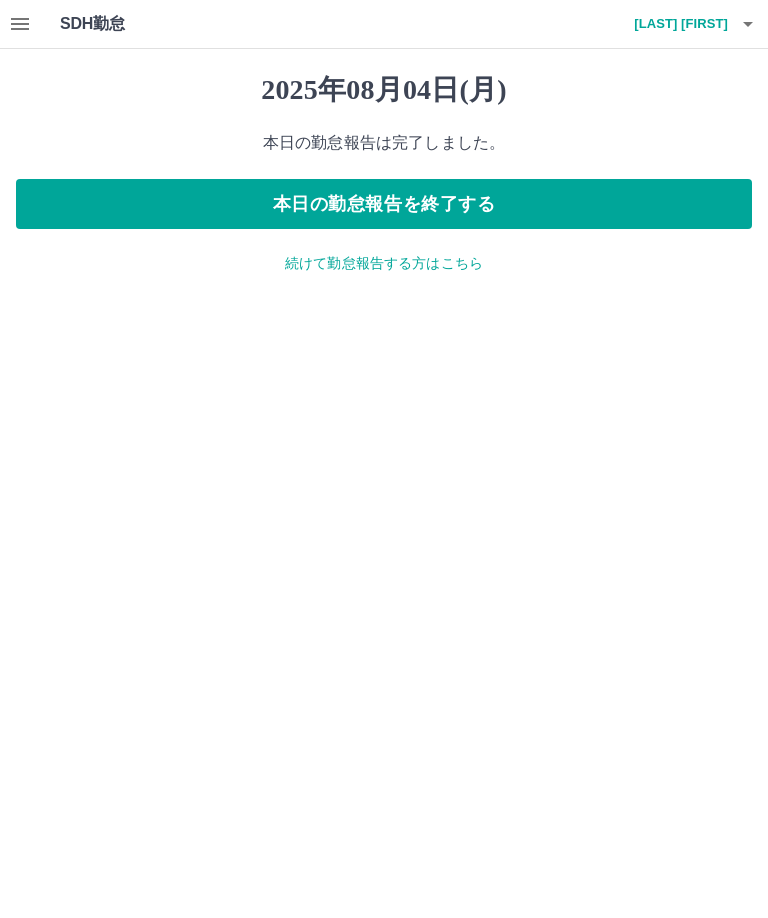 click on "続けて勤怠報告する方はこちら" at bounding box center (384, 263) 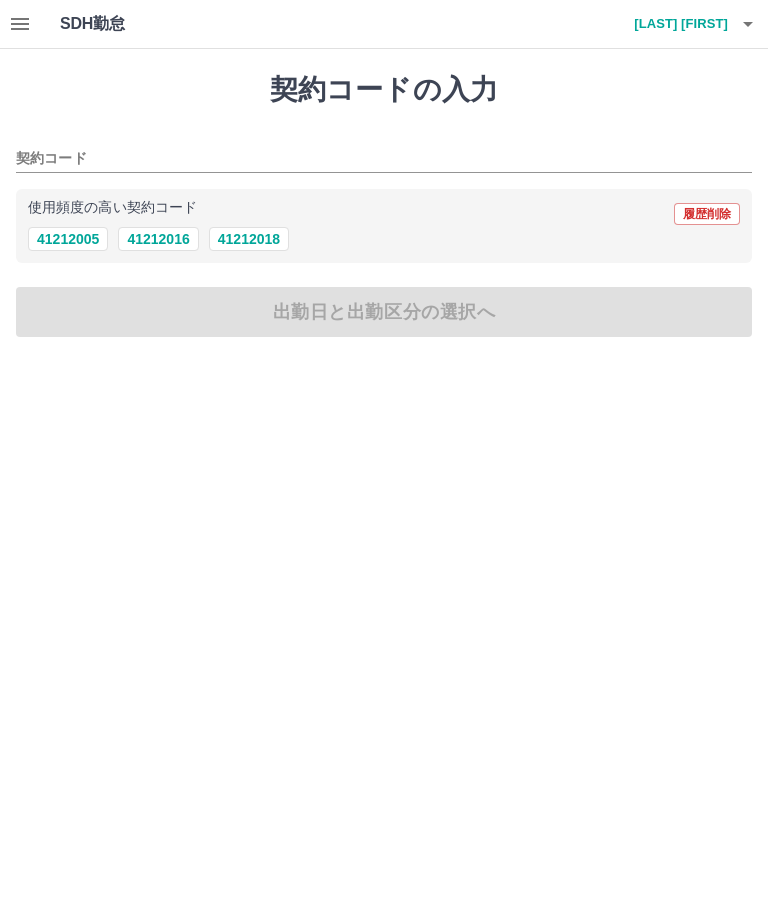 click on "41212016" at bounding box center [158, 239] 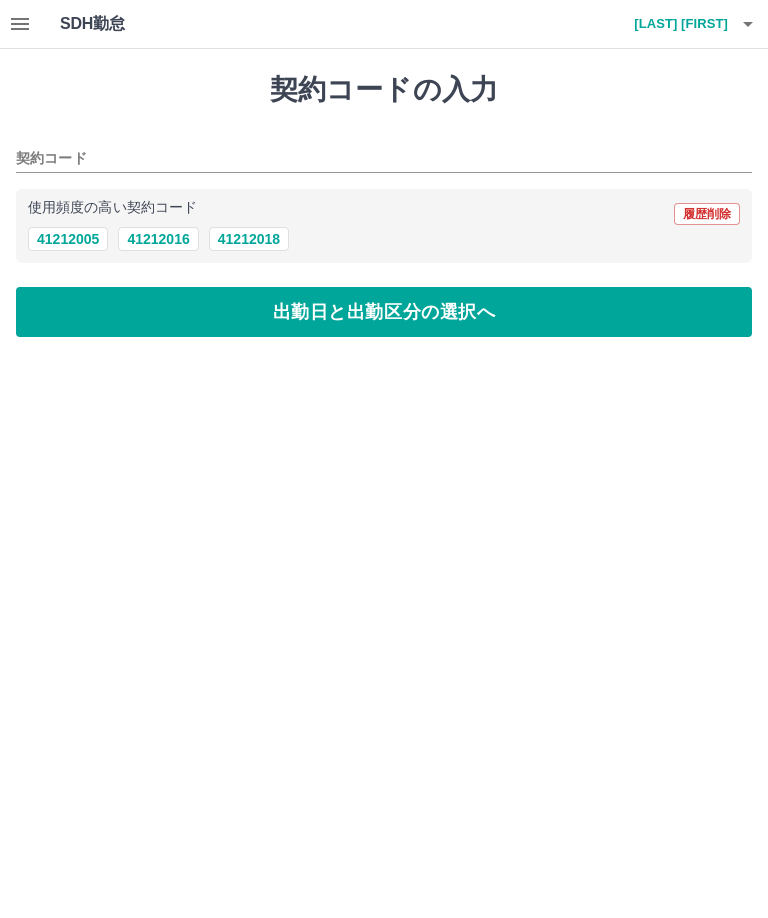 type on "********" 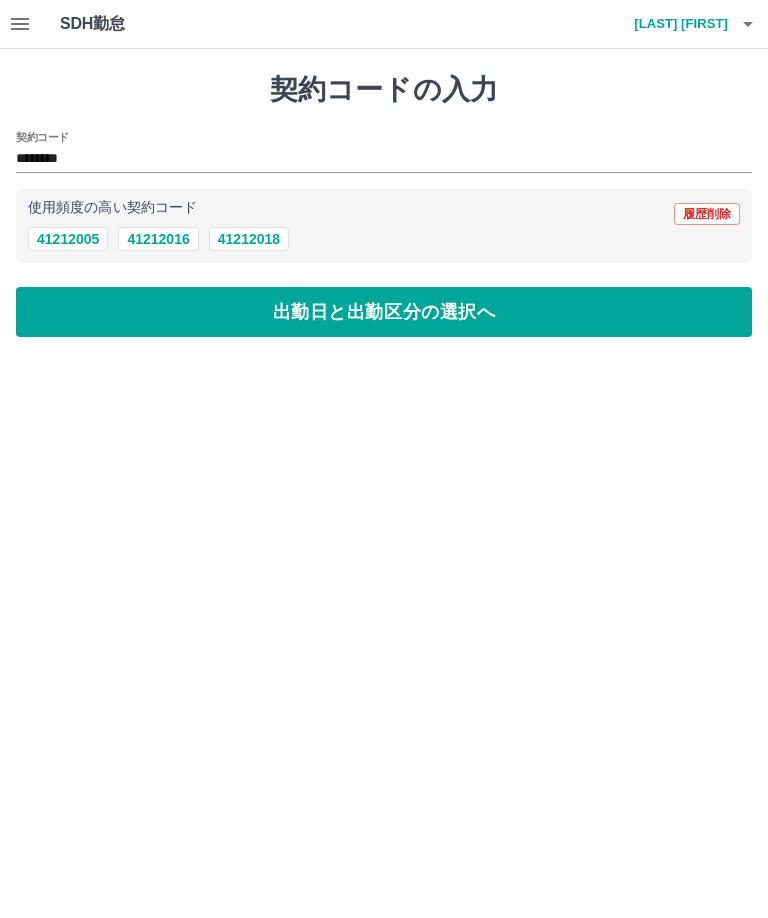 click on "出勤日と出勤区分の選択へ" at bounding box center (384, 312) 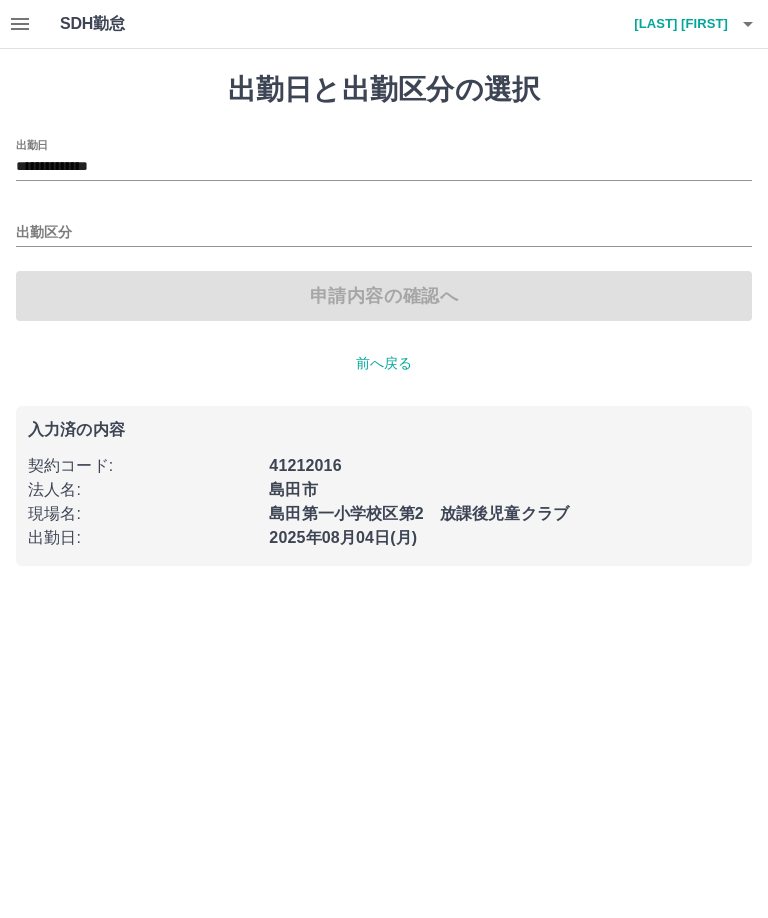 click on "**********" at bounding box center [384, 167] 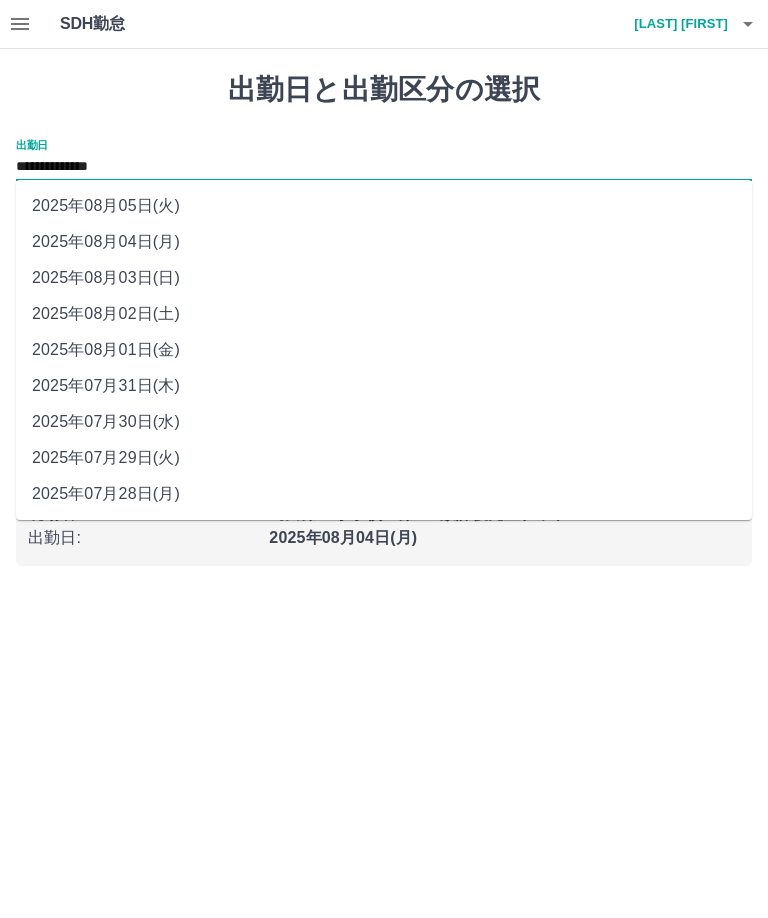 click on "2025年08月03日(日)" at bounding box center [384, 278] 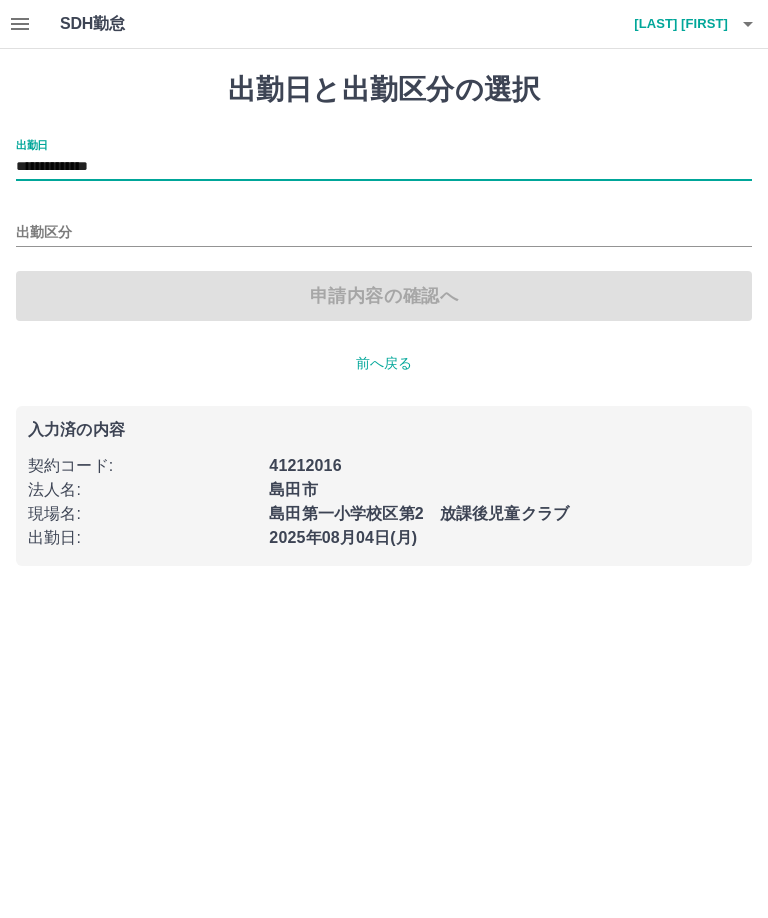 click on "出勤区分" at bounding box center (384, 233) 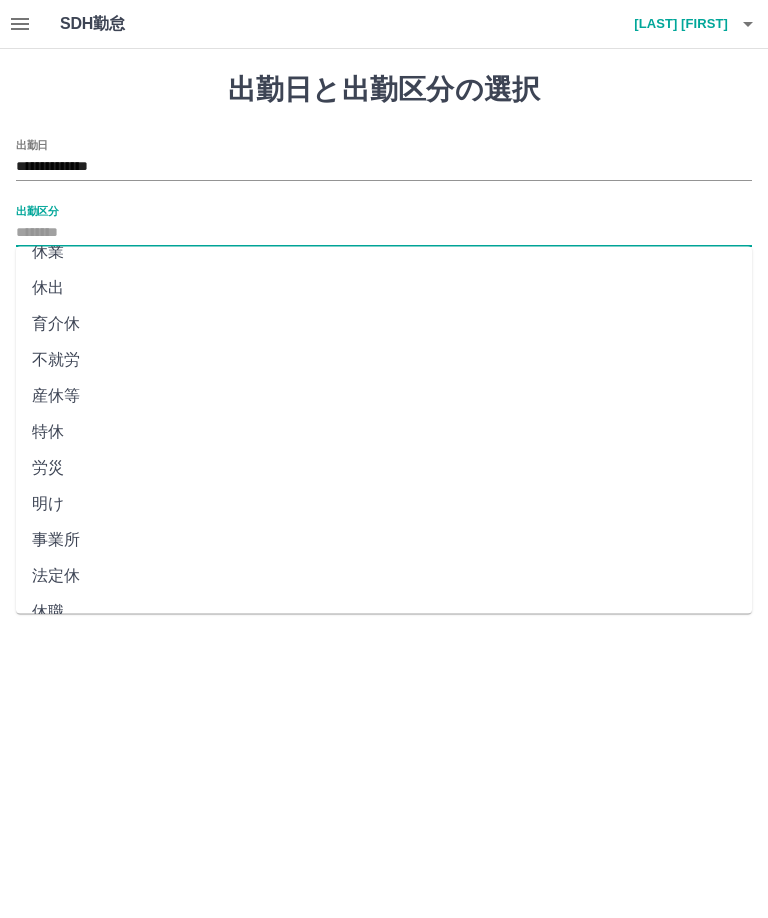 scroll, scrollTop: 271, scrollLeft: 0, axis: vertical 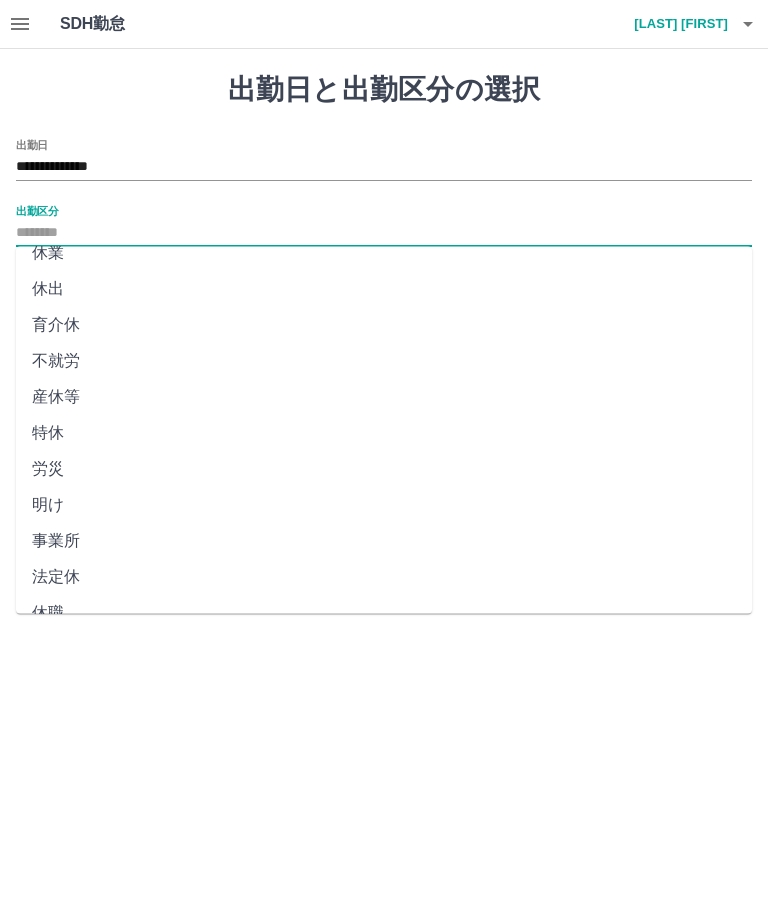 click on "法定休" at bounding box center (384, 578) 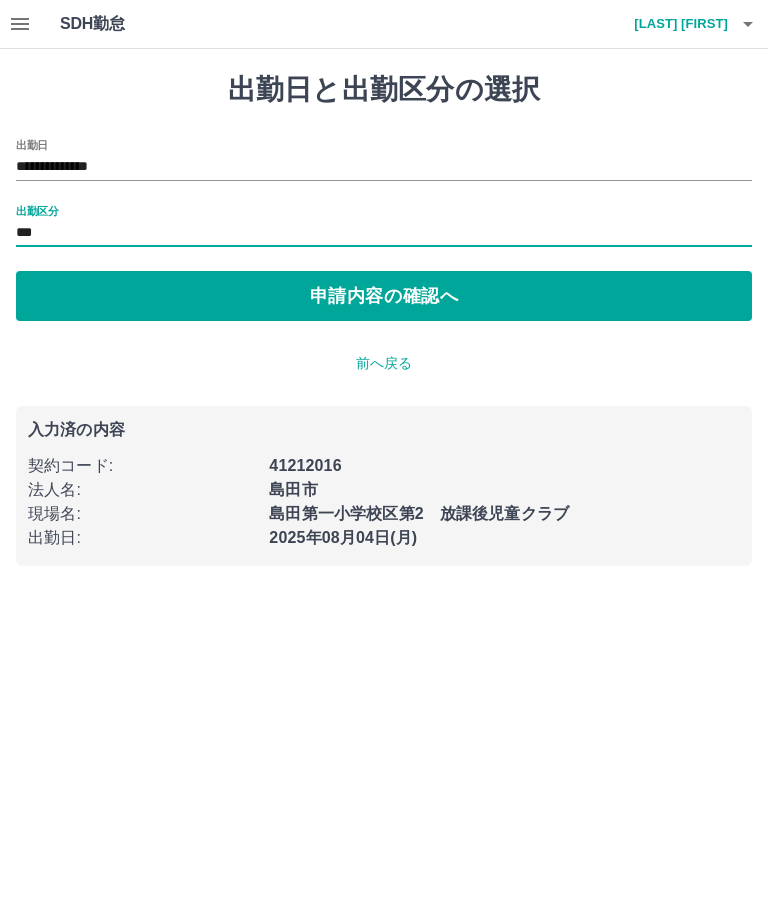 click on "申請内容の確認へ" at bounding box center [384, 296] 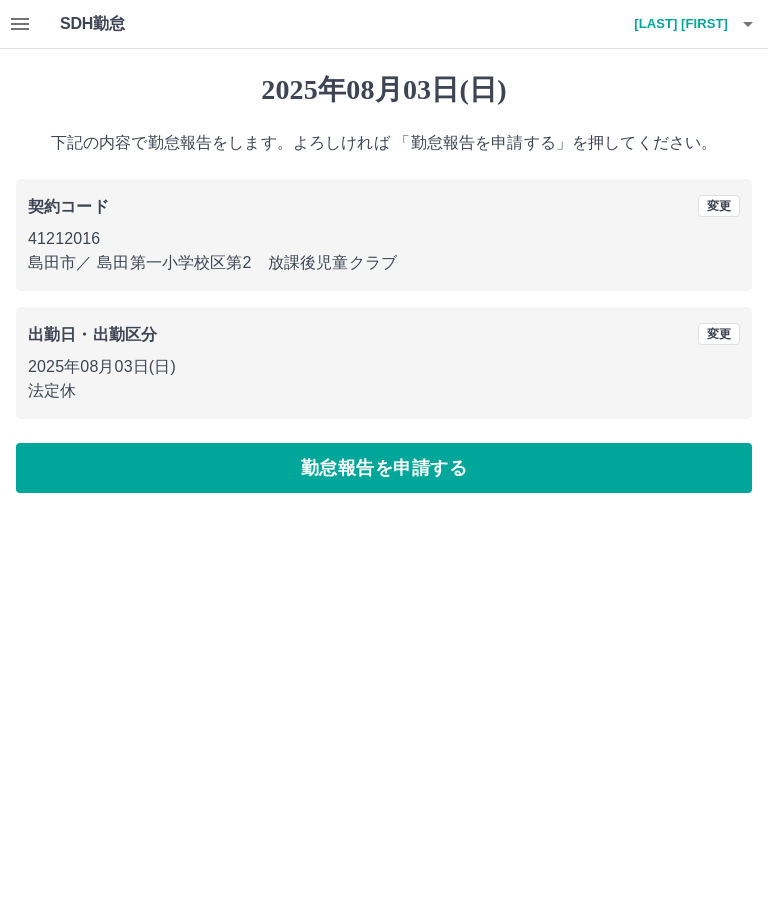 click on "勤怠報告を申請する" at bounding box center [384, 468] 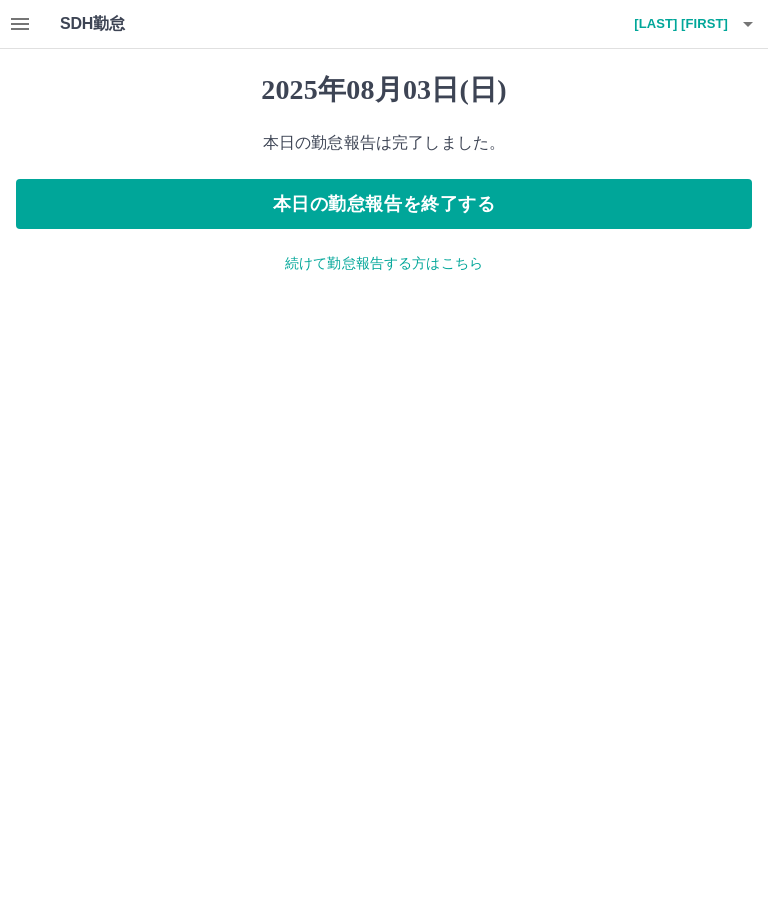 click on "続けて勤怠報告する方はこちら" at bounding box center (384, 263) 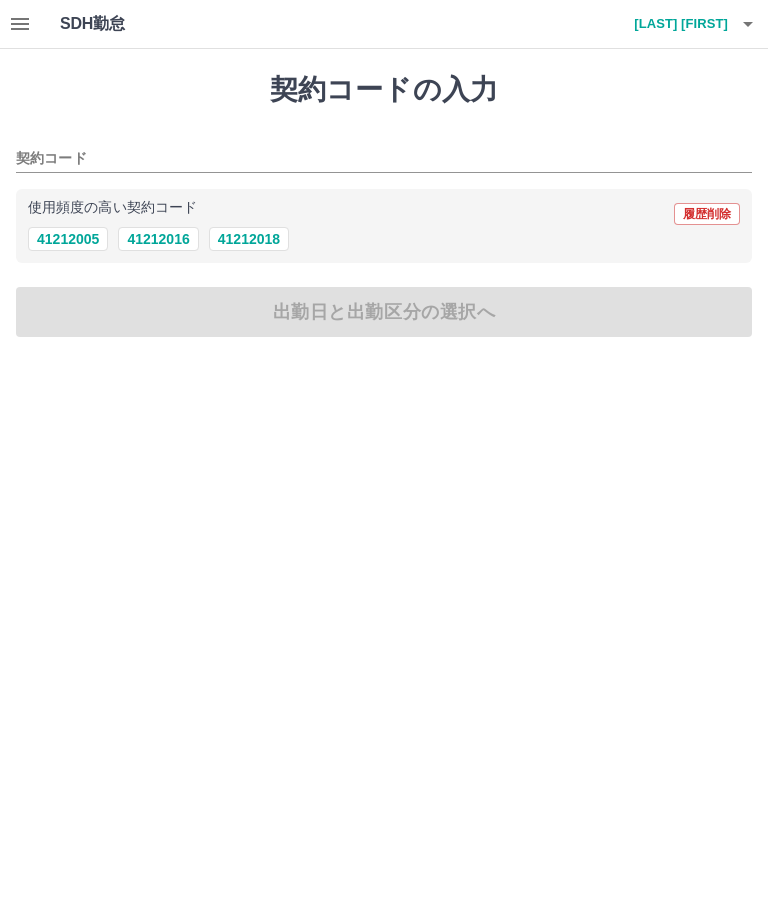 click on "41212016" at bounding box center [158, 239] 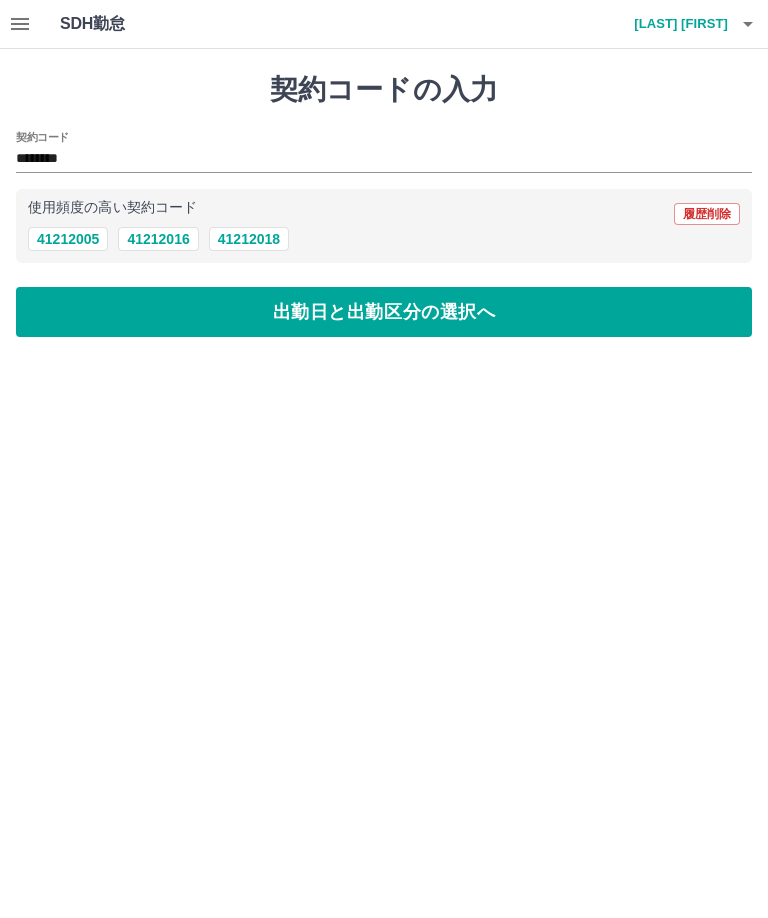 click on "出勤日と出勤区分の選択へ" at bounding box center (384, 312) 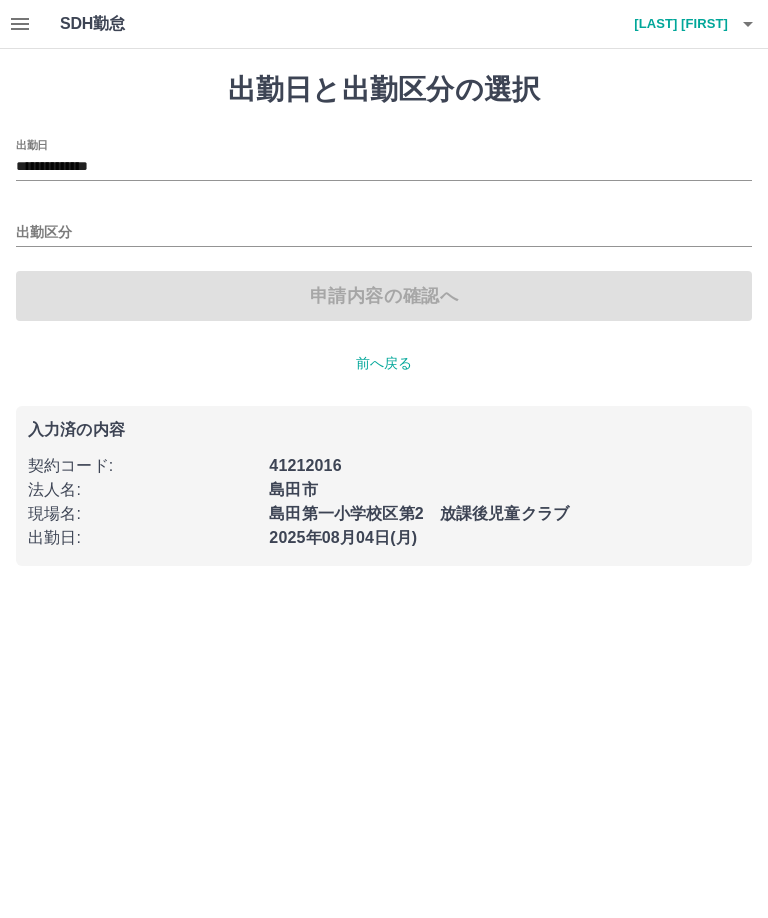 click on "**********" at bounding box center [384, 167] 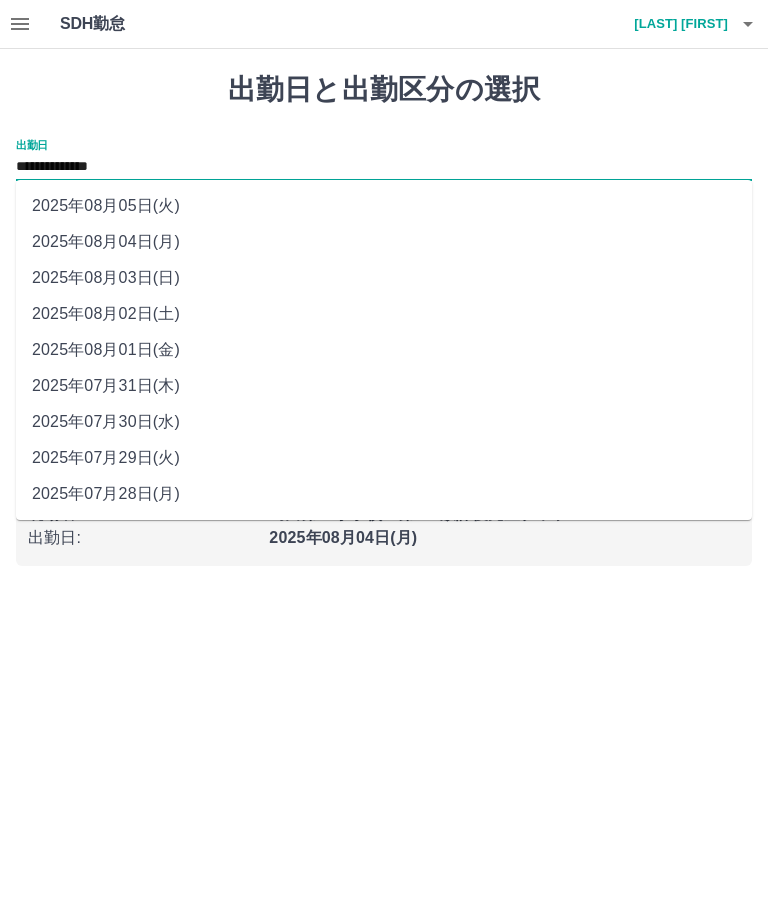 click on "2025年08月02日(土)" at bounding box center (384, 314) 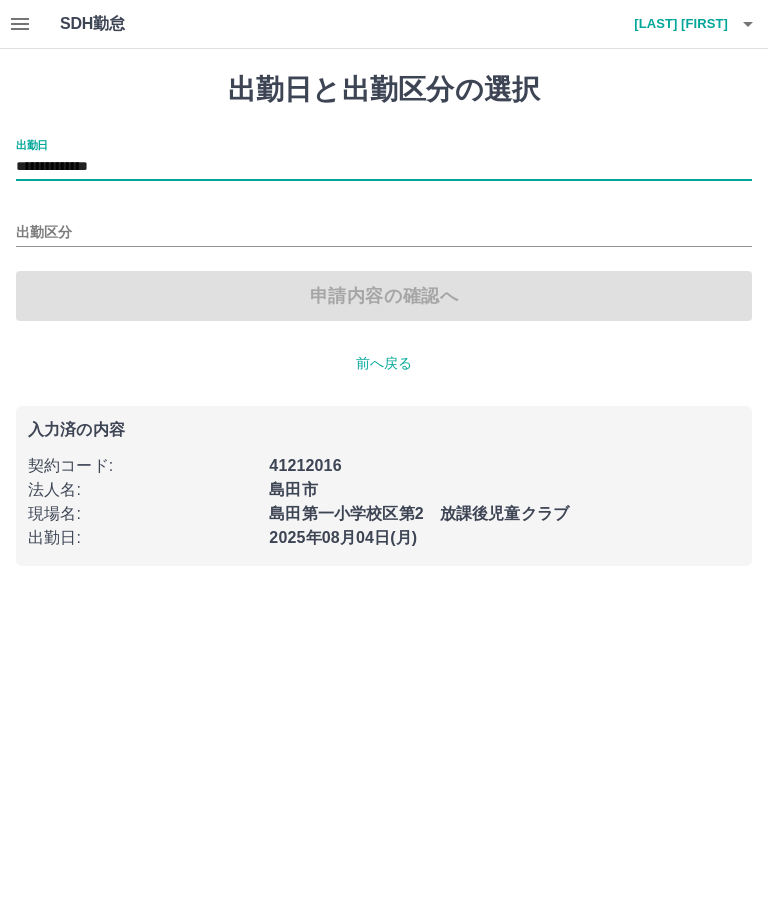 type on "**********" 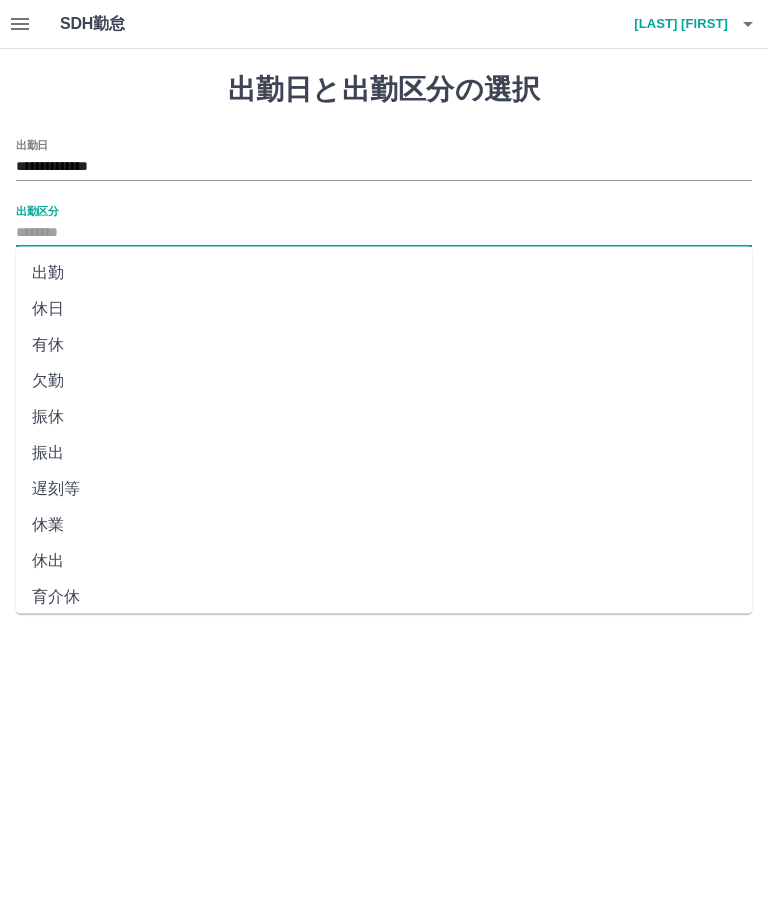 click on "休日" at bounding box center (384, 309) 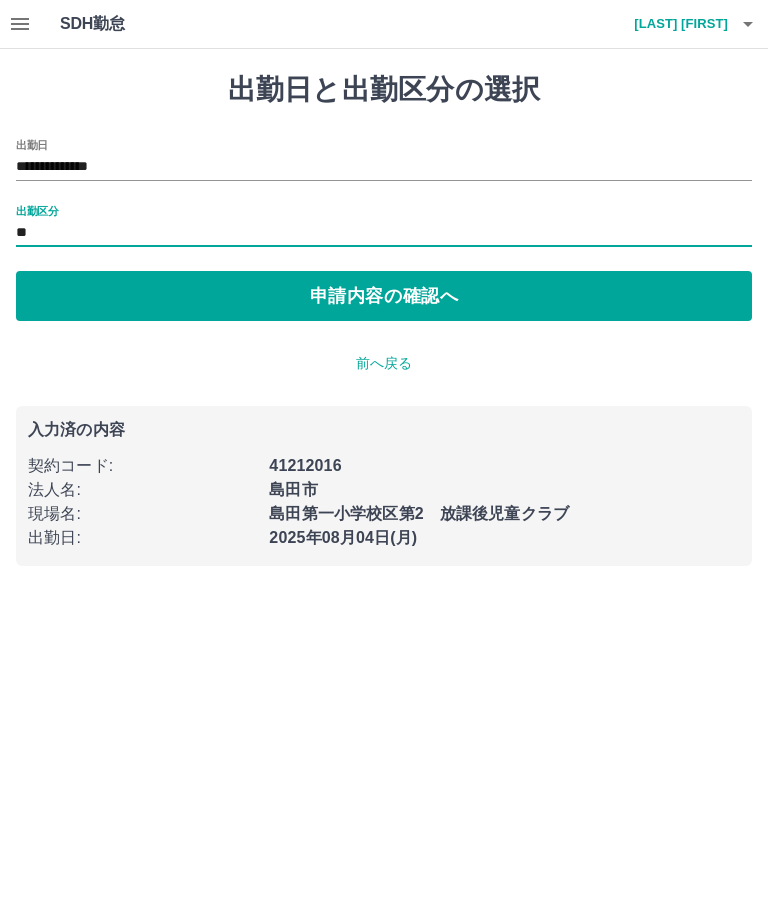click on "申請内容の確認へ" at bounding box center (384, 296) 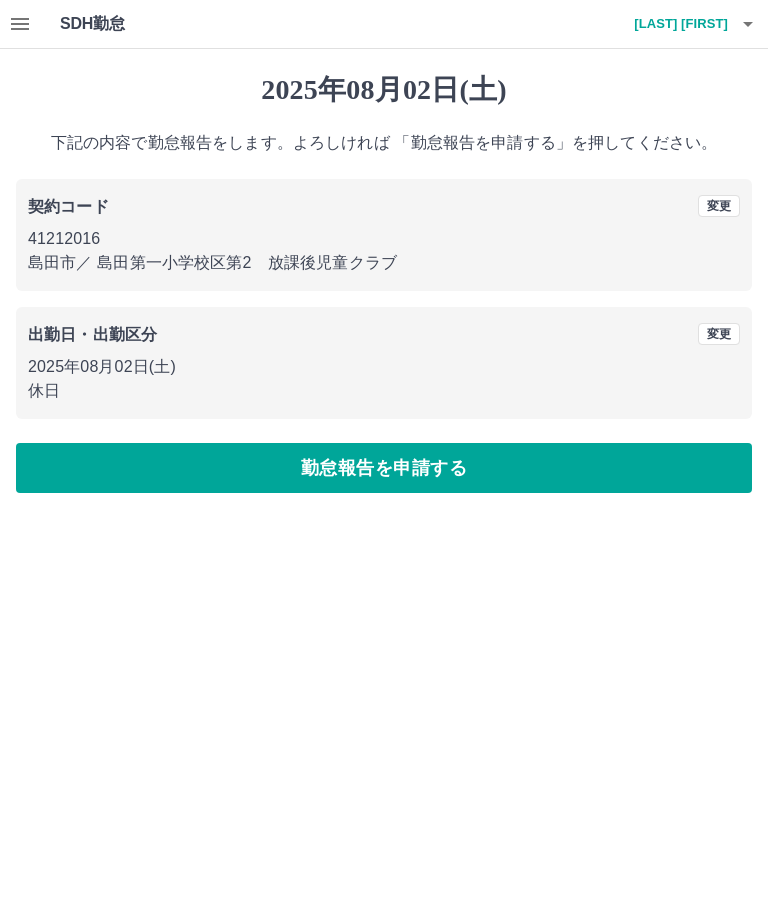 click on "勤怠報告を申請する" at bounding box center [384, 468] 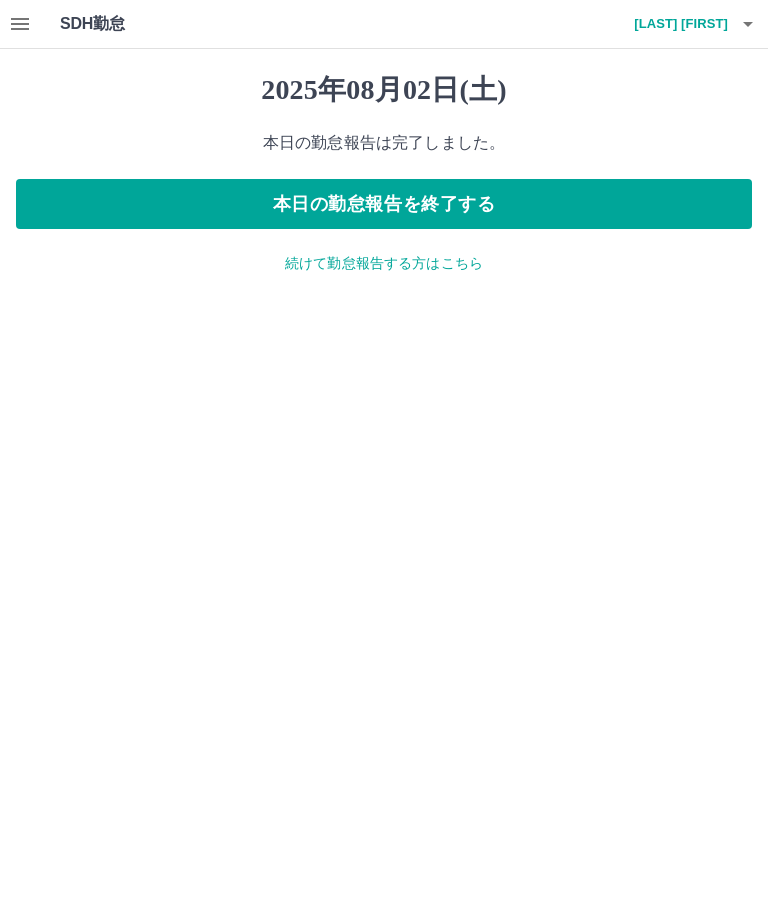 click on "本日の勤怠報告を終了する" at bounding box center [384, 204] 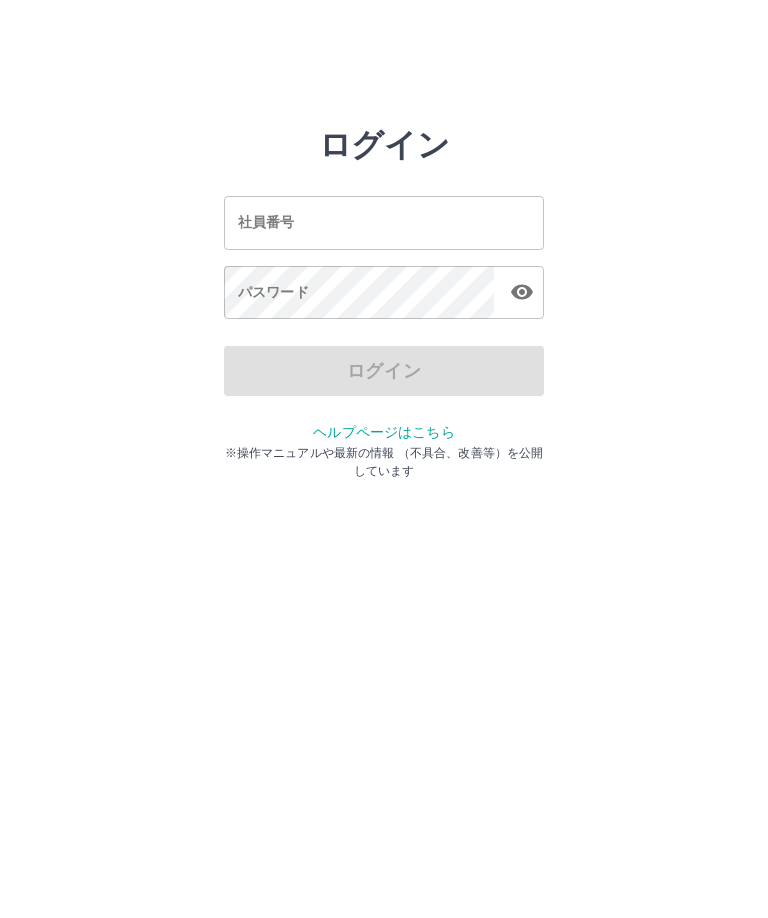 scroll, scrollTop: 0, scrollLeft: 0, axis: both 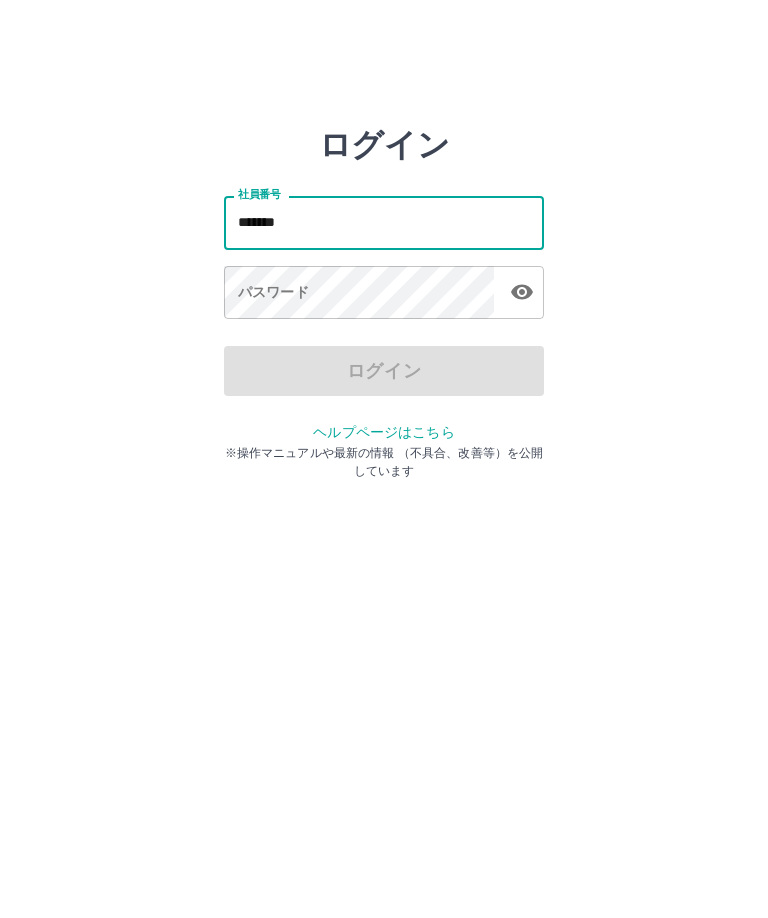 type on "*******" 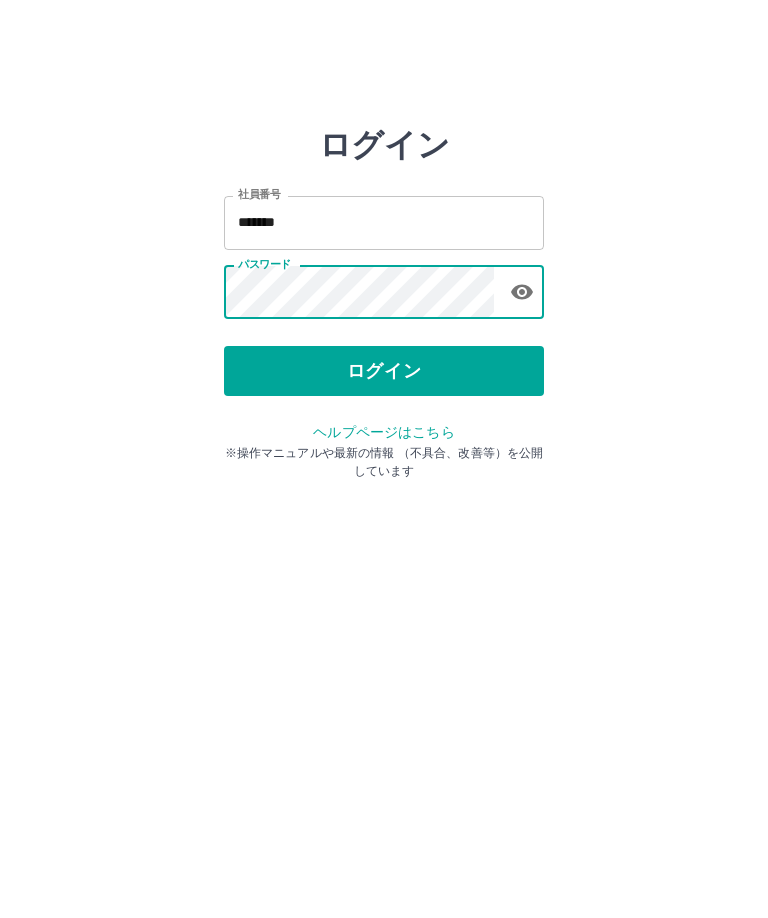 click 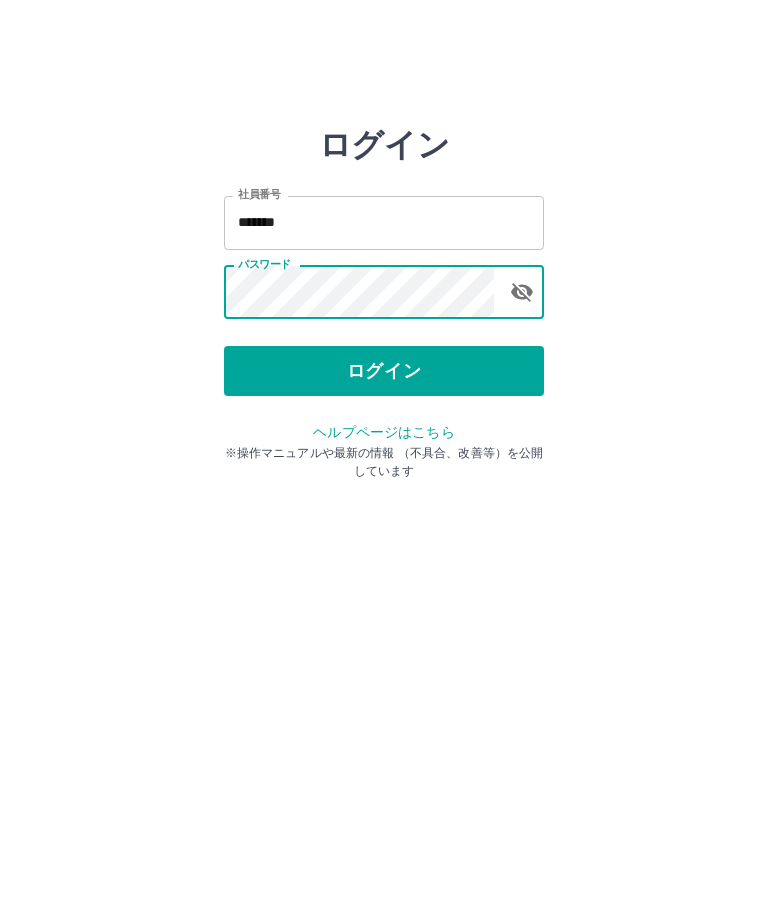 click on "ログイン" at bounding box center (384, 371) 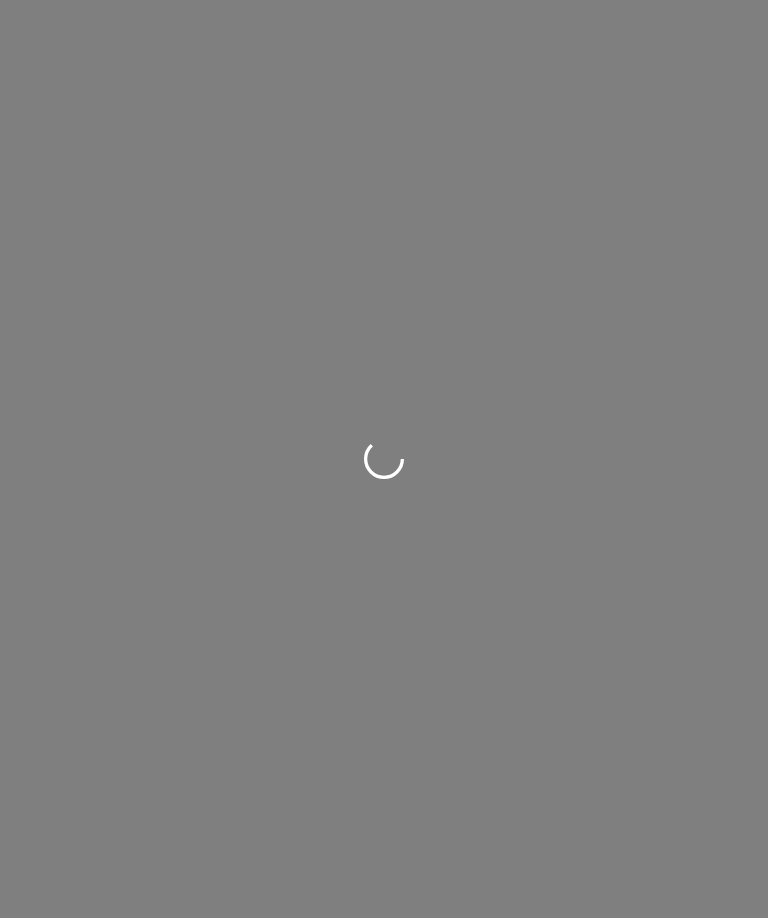 scroll, scrollTop: 0, scrollLeft: 0, axis: both 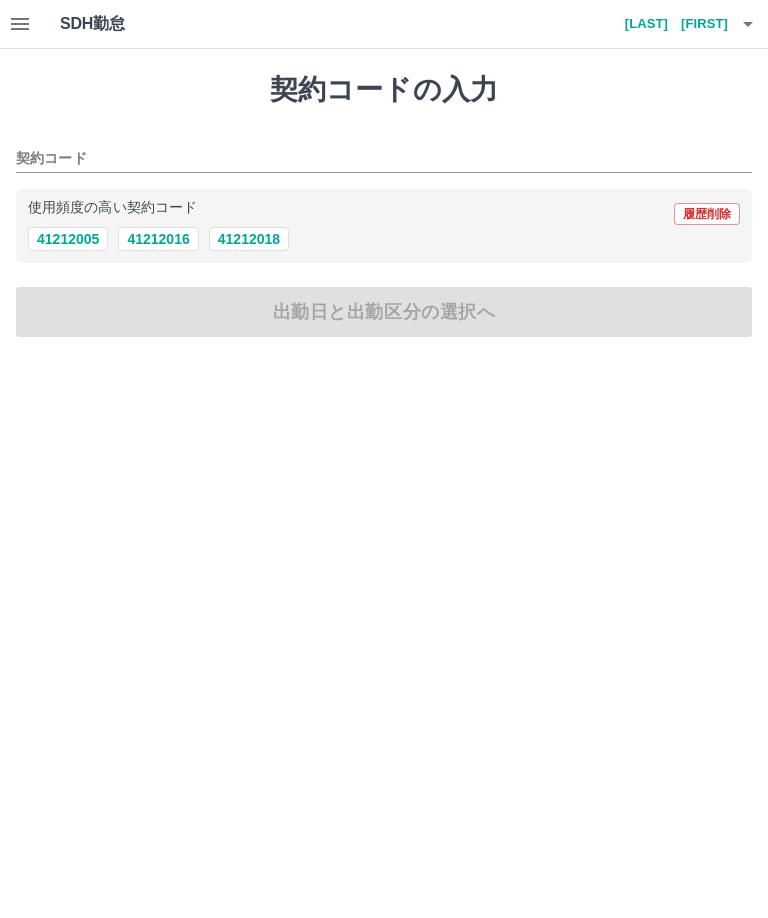 click on "41212016" at bounding box center [158, 239] 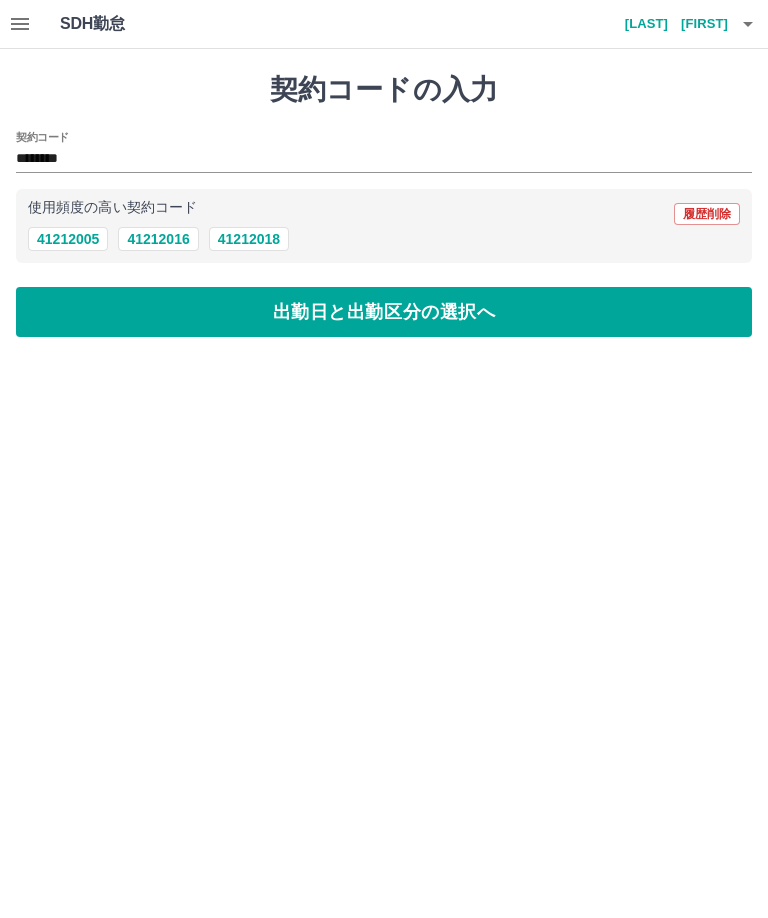 click on "出勤日と出勤区分の選択へ" at bounding box center [384, 312] 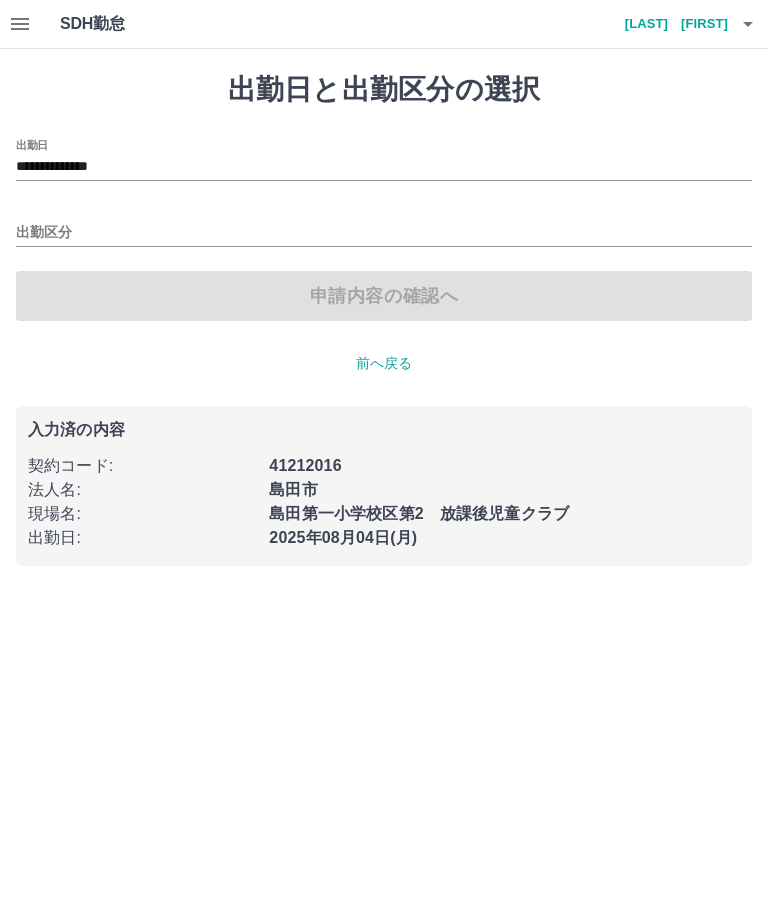click on "出勤区分" at bounding box center [384, 233] 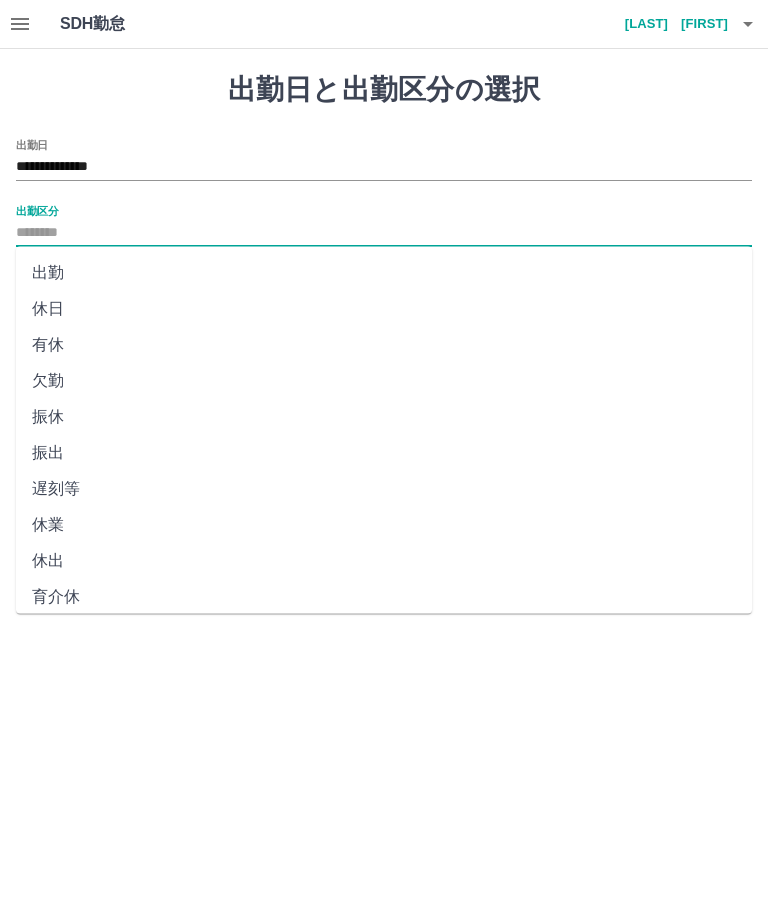 click on "出勤" at bounding box center (384, 273) 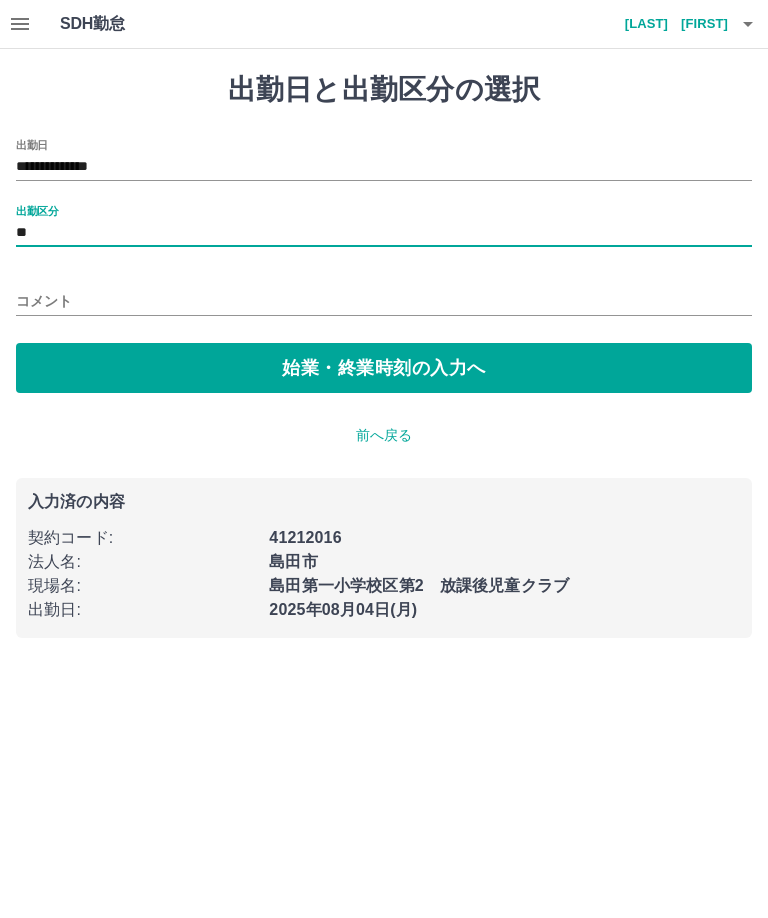 click on "始業・終業時刻の入力へ" at bounding box center (384, 368) 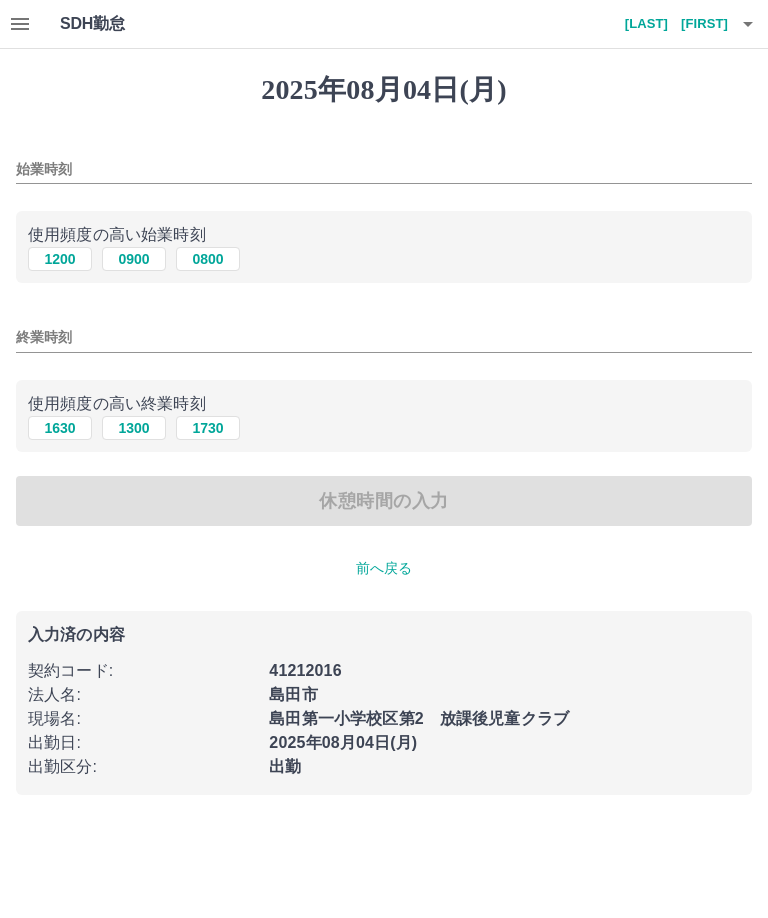 click on "始業時刻" at bounding box center [384, 169] 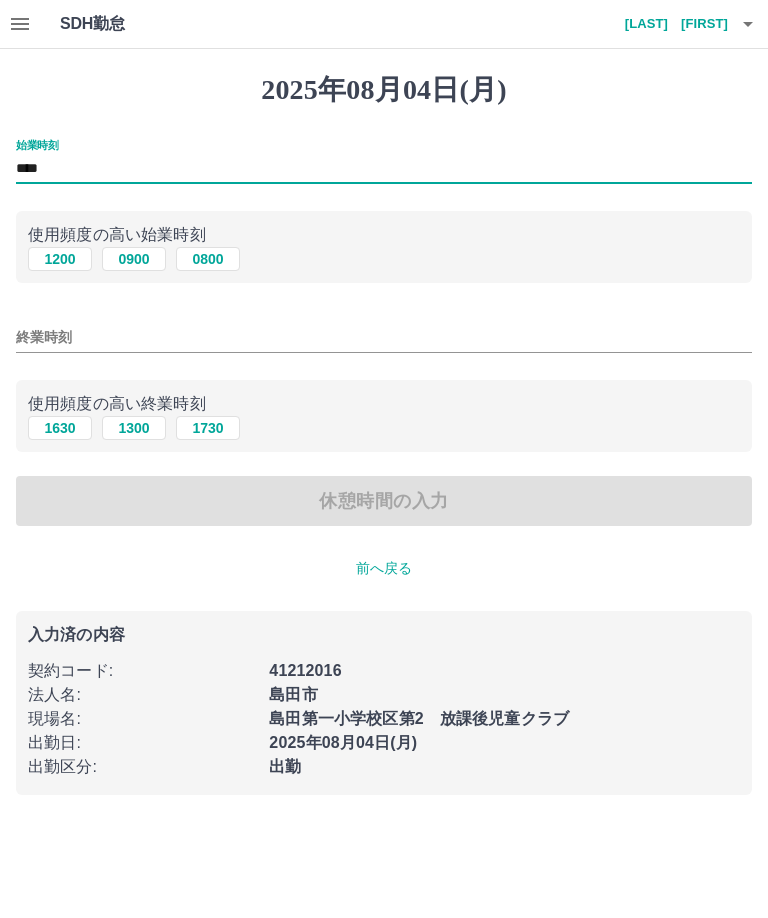 type on "****" 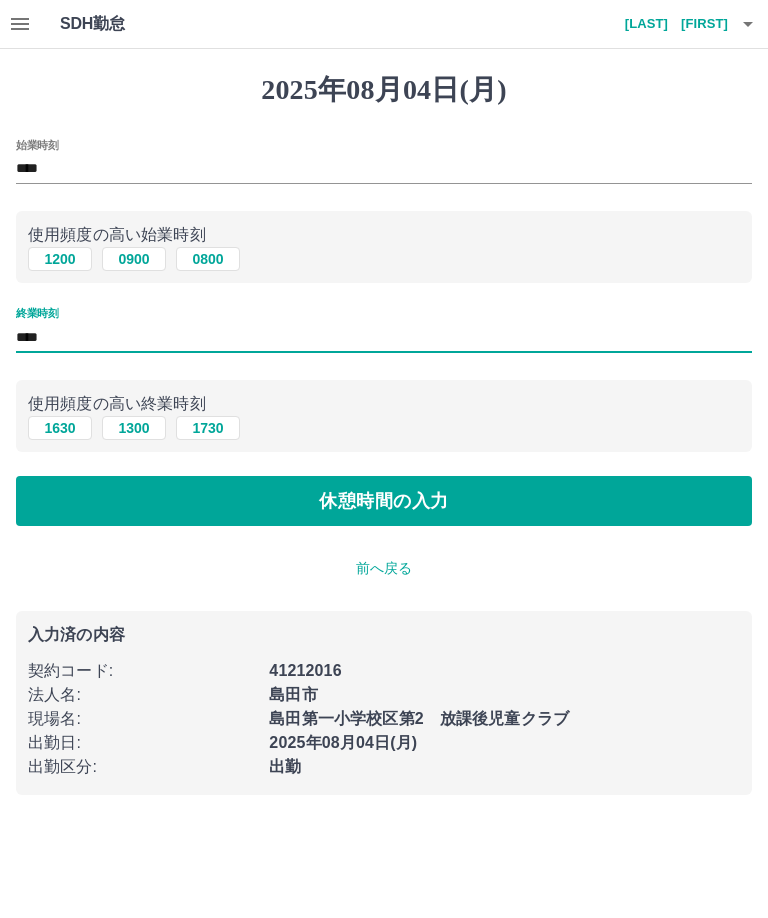 type on "****" 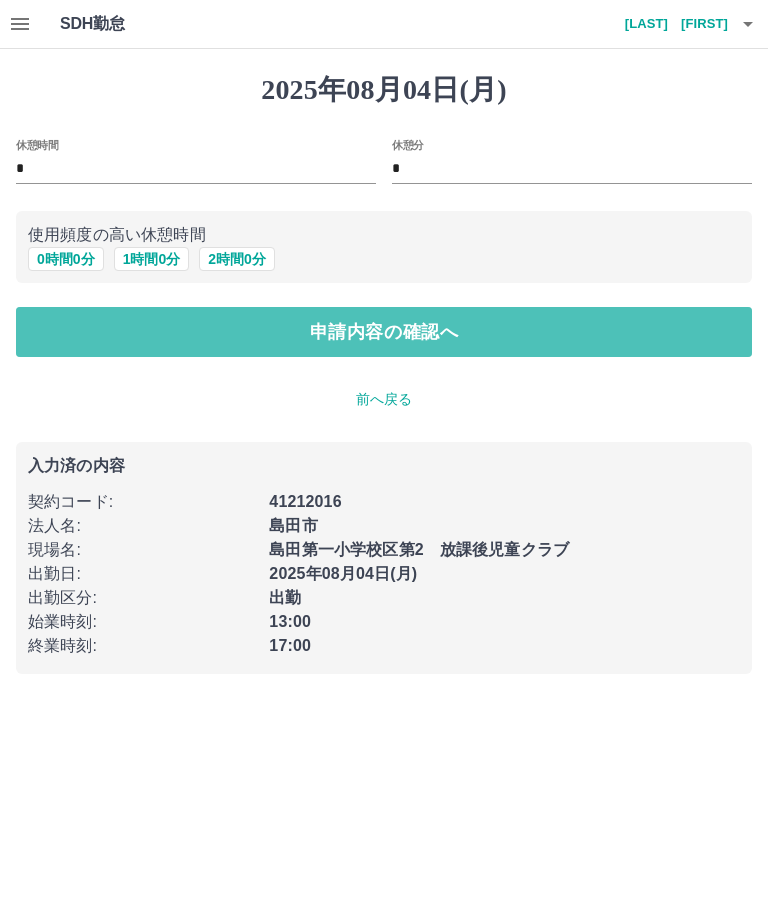 click on "申請内容の確認へ" at bounding box center (384, 332) 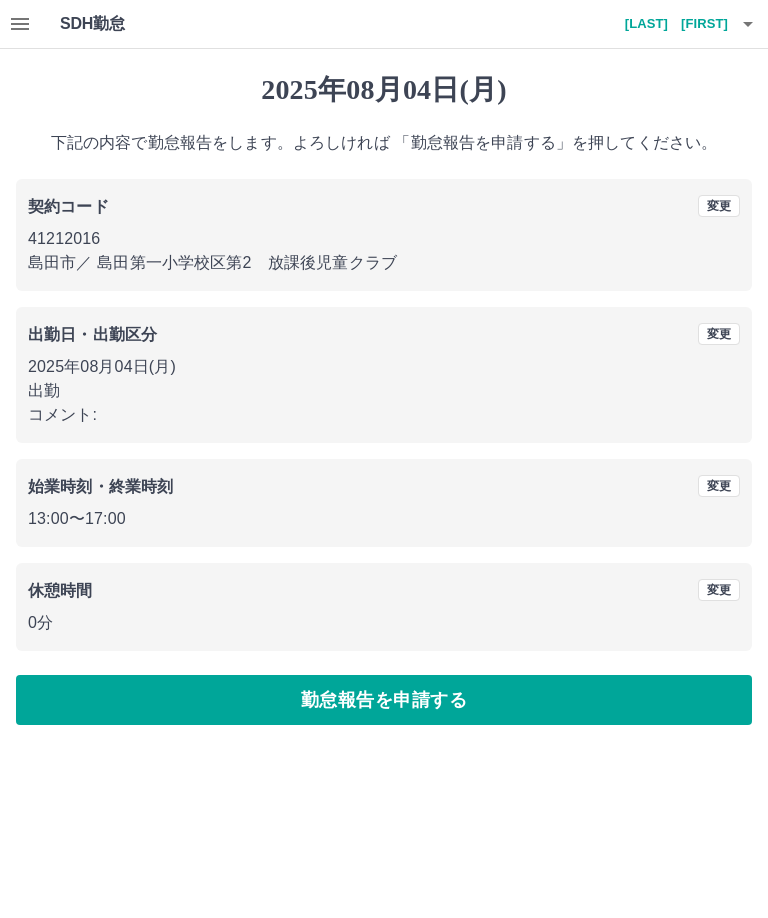 click on "勤怠報告を申請する" at bounding box center (384, 700) 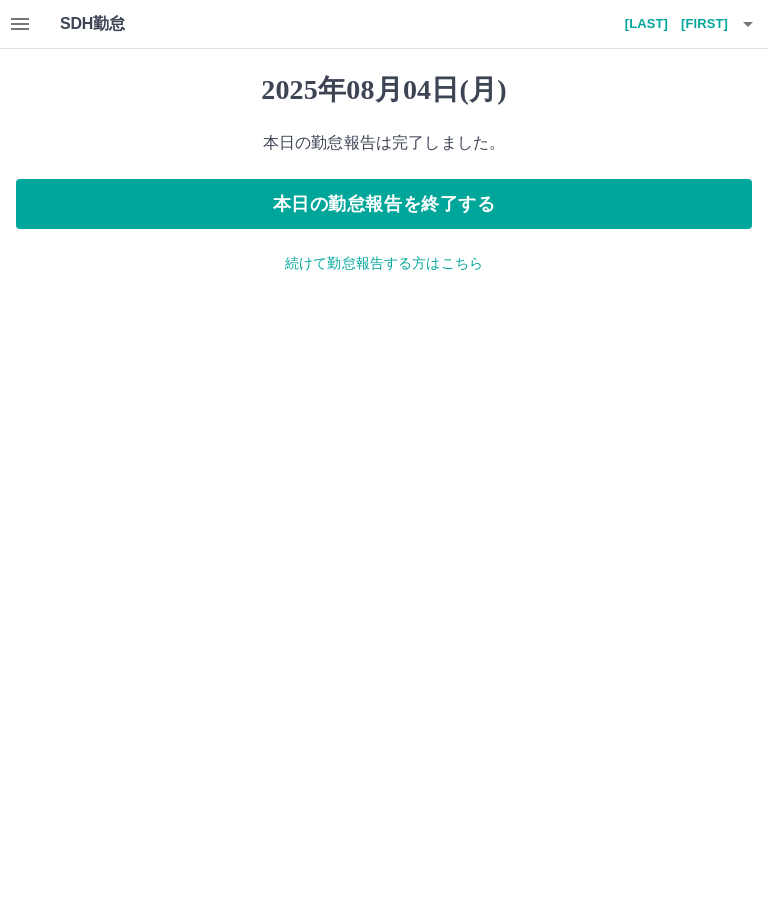 click on "本日の勤怠報告を終了する" at bounding box center [384, 204] 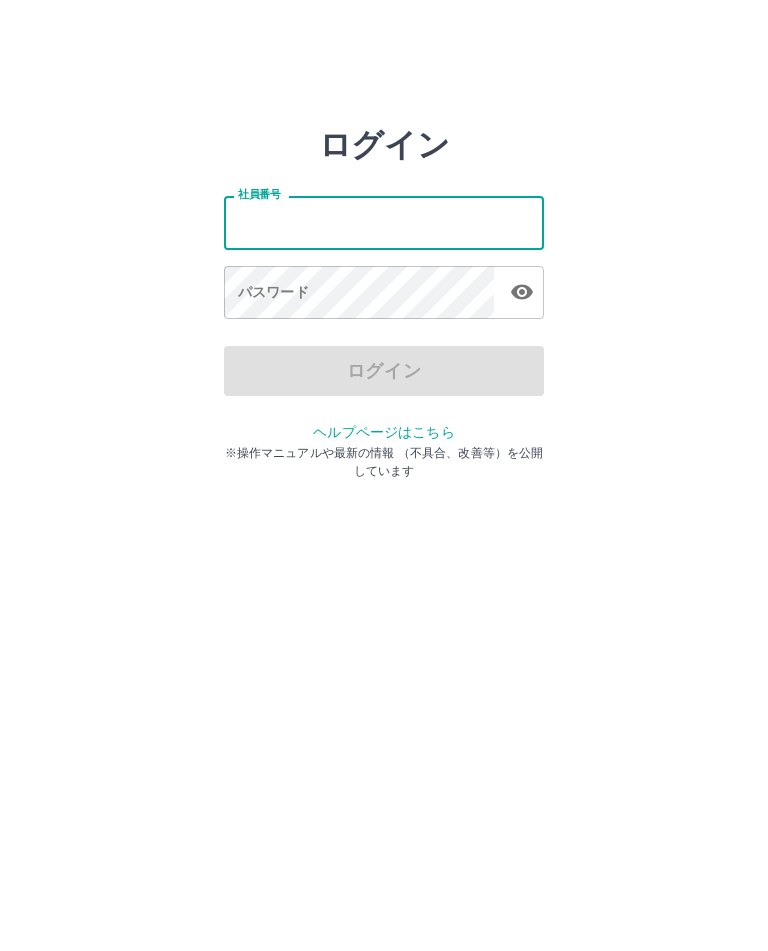 scroll, scrollTop: 0, scrollLeft: 0, axis: both 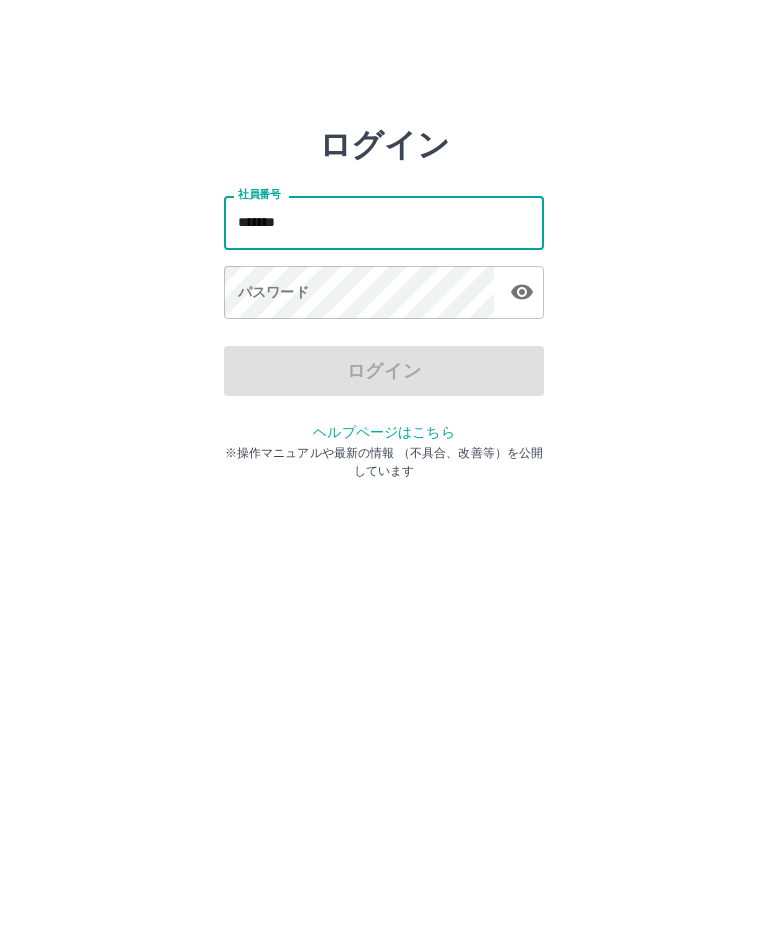 type on "*******" 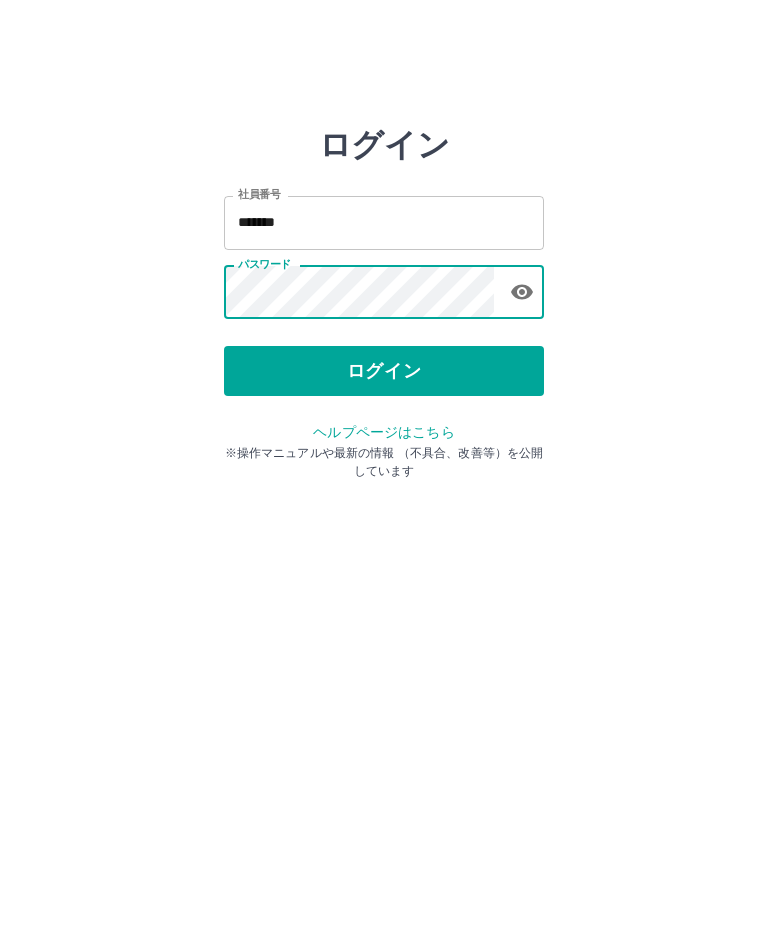 click on "ログイン" at bounding box center (384, 371) 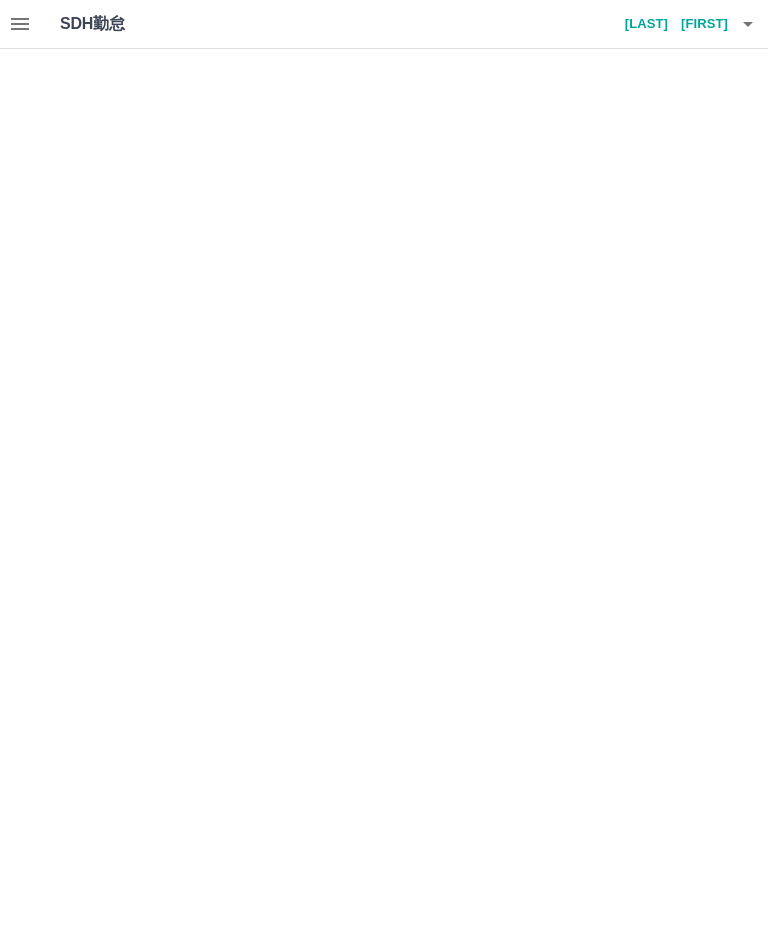 scroll, scrollTop: 0, scrollLeft: 0, axis: both 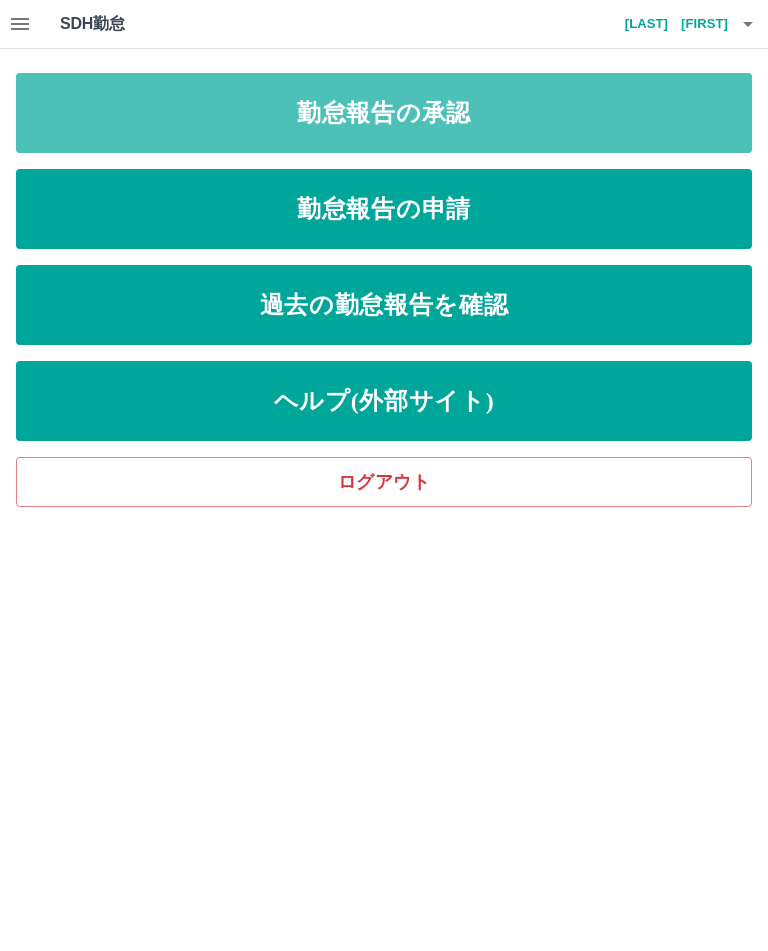 click on "勤怠報告の承認" at bounding box center [384, 113] 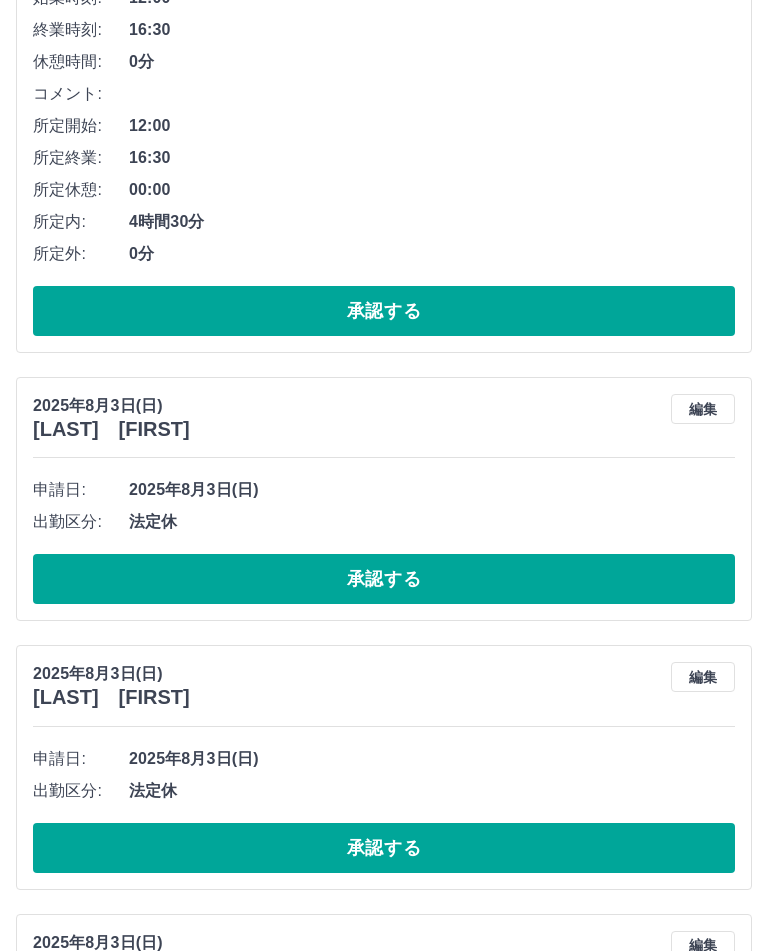 scroll, scrollTop: 2084, scrollLeft: 0, axis: vertical 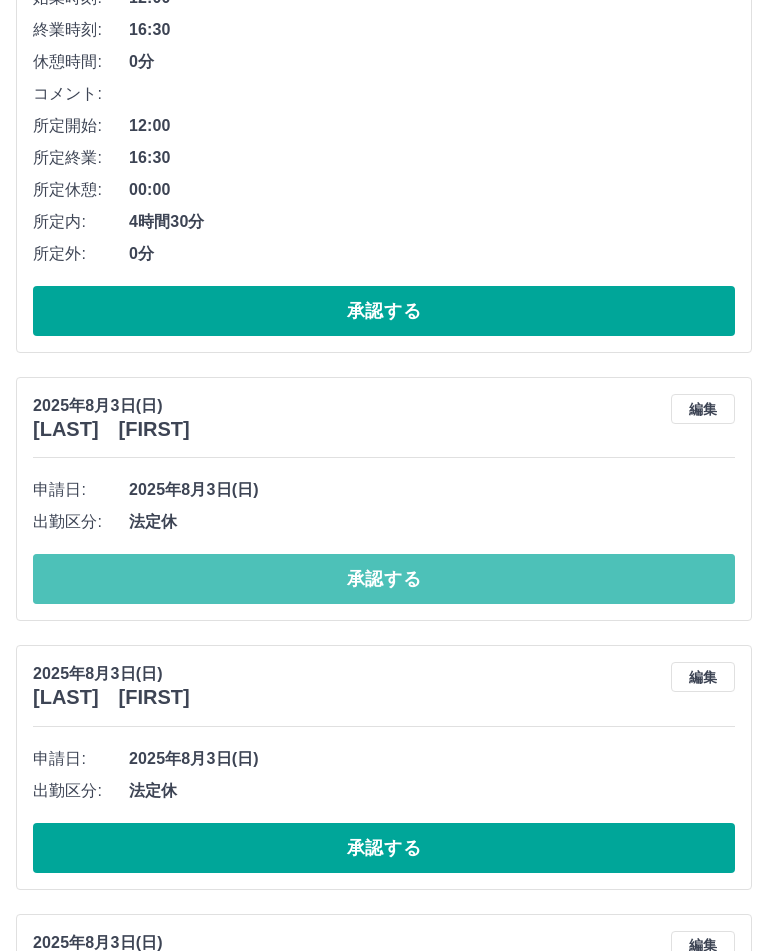 click on "承認する" at bounding box center (384, 579) 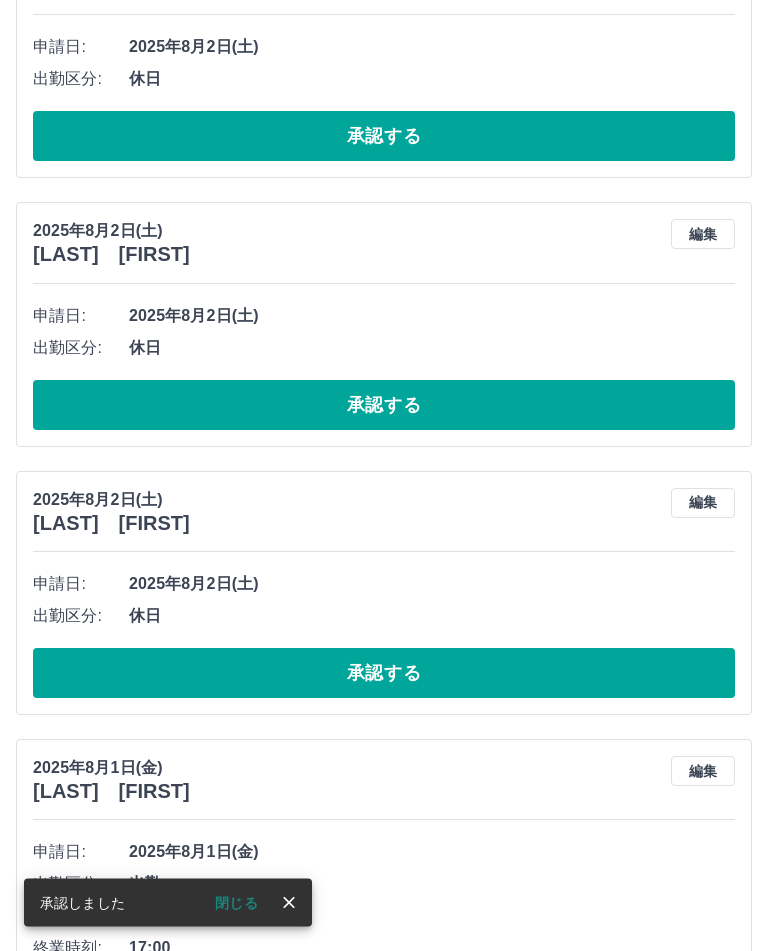 scroll, scrollTop: 3331, scrollLeft: 0, axis: vertical 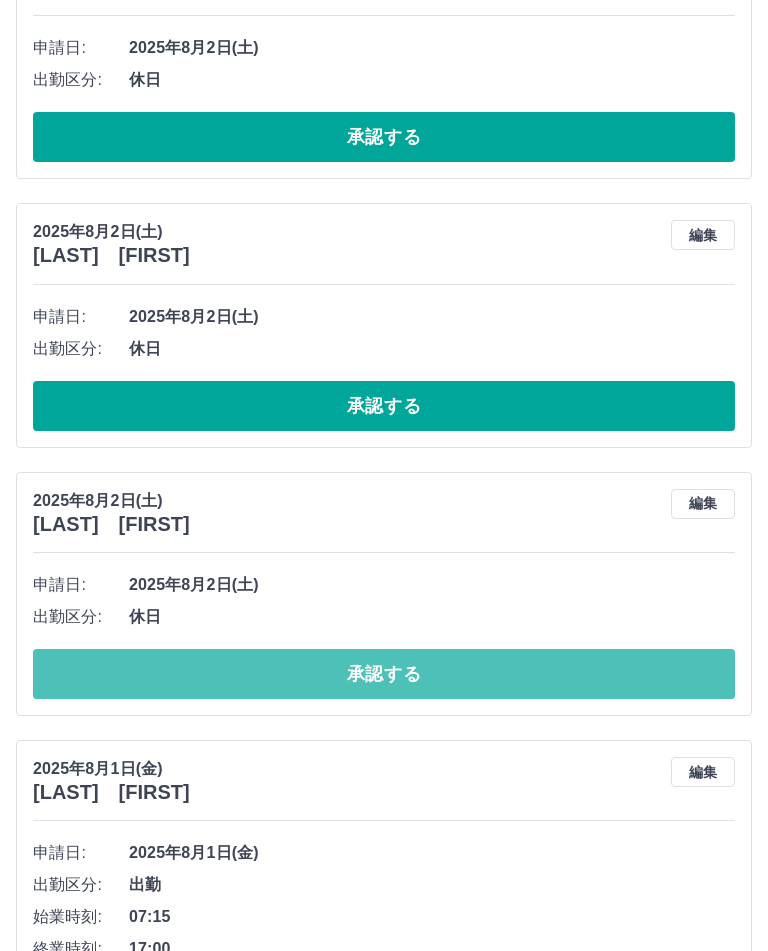 click on "承認する" at bounding box center (384, 674) 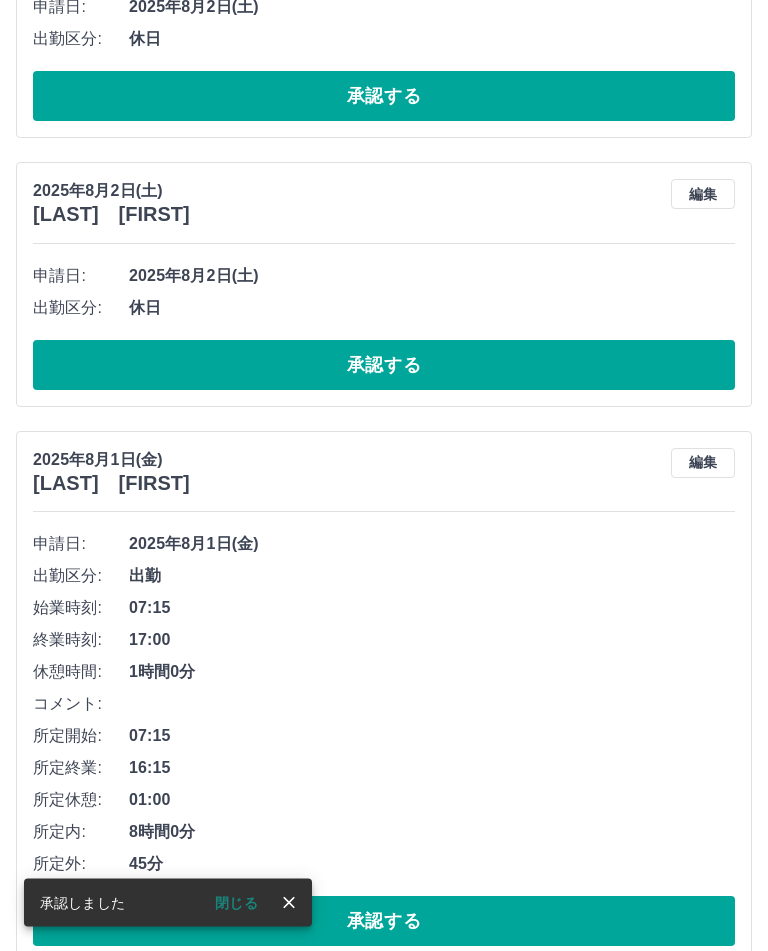scroll, scrollTop: 3371, scrollLeft: 0, axis: vertical 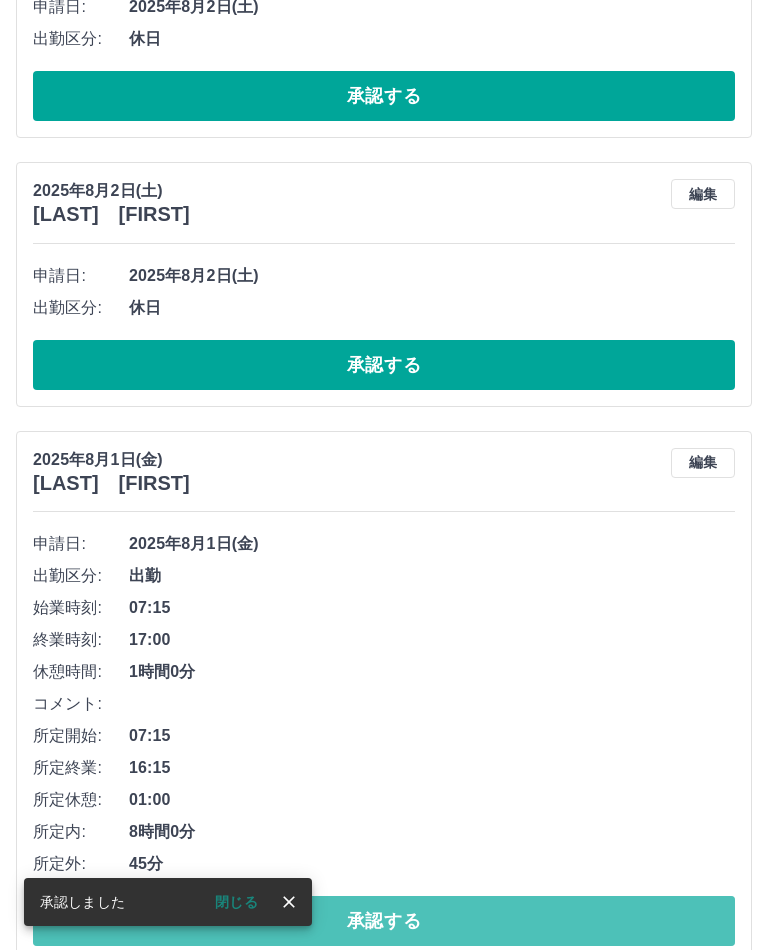 click on "承認する" at bounding box center (384, 922) 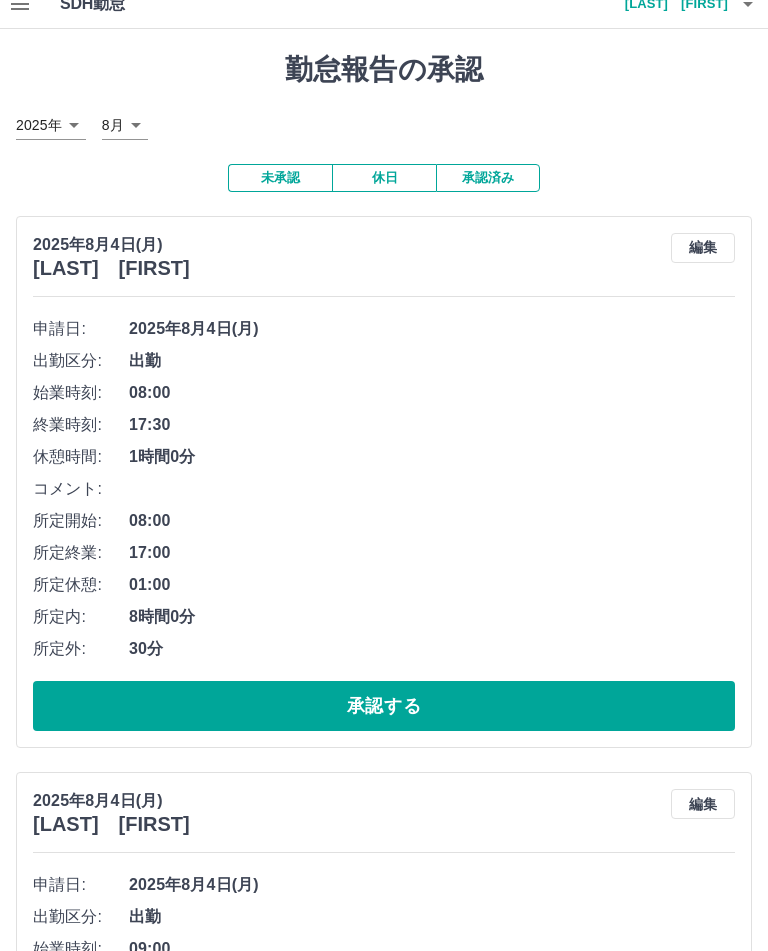 scroll, scrollTop: 0, scrollLeft: 0, axis: both 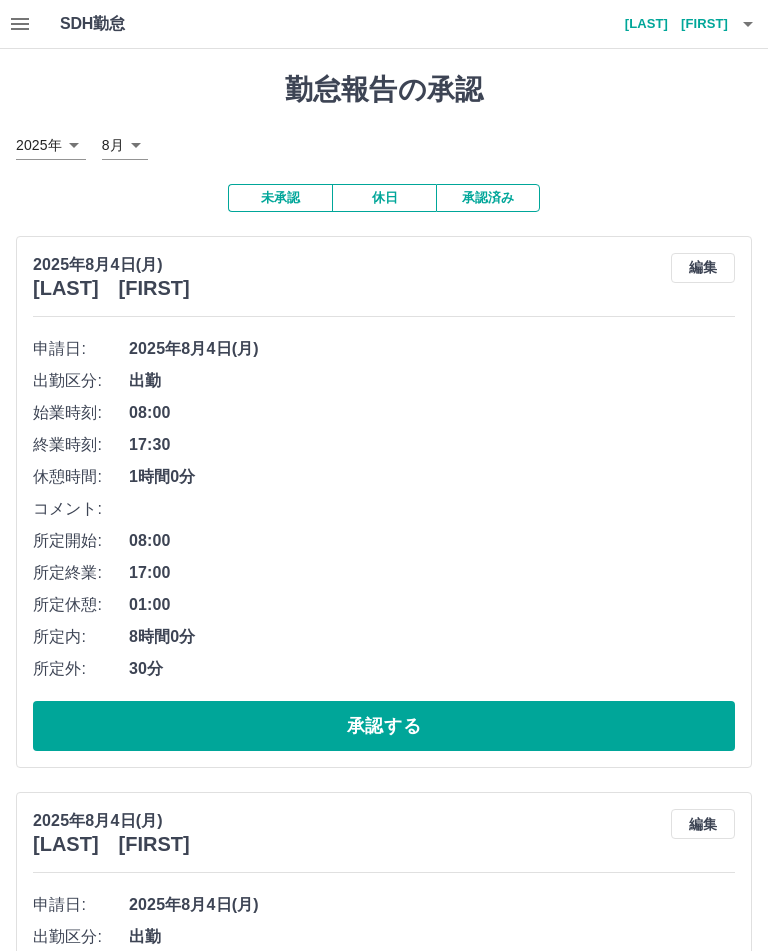 click at bounding box center [748, 24] 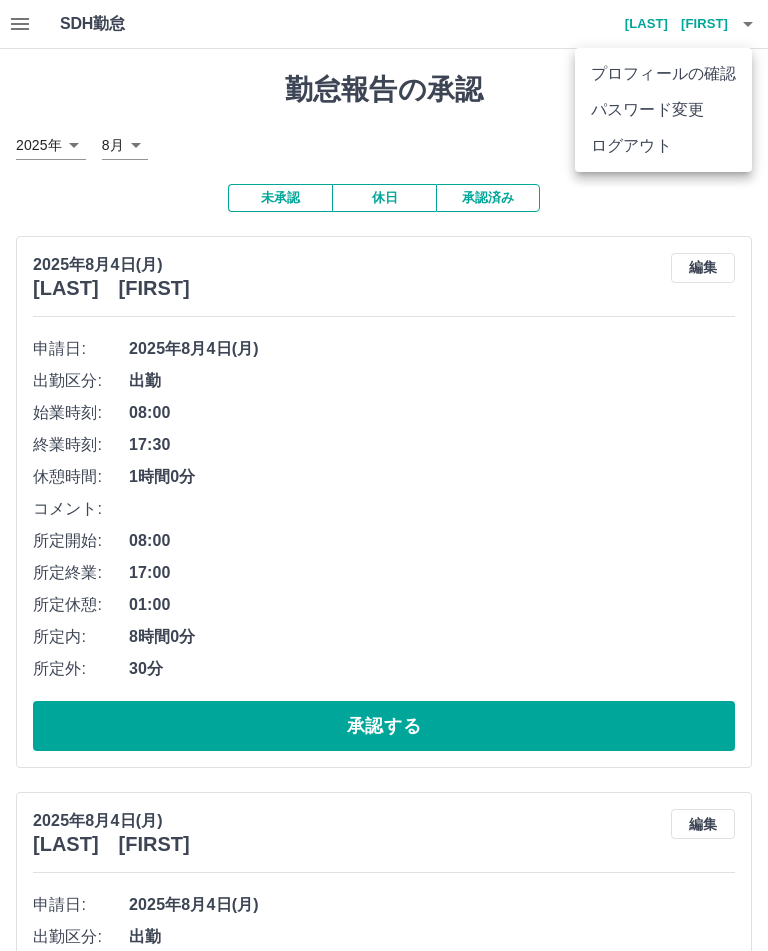 click on "ログアウト" at bounding box center [663, 146] 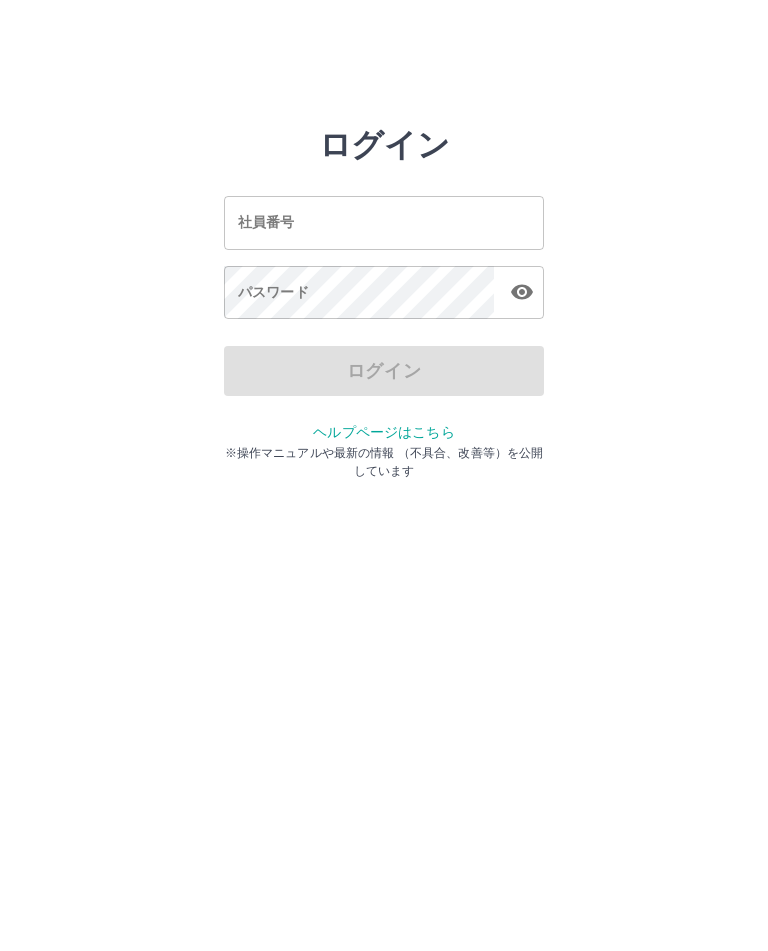 scroll, scrollTop: 0, scrollLeft: 0, axis: both 